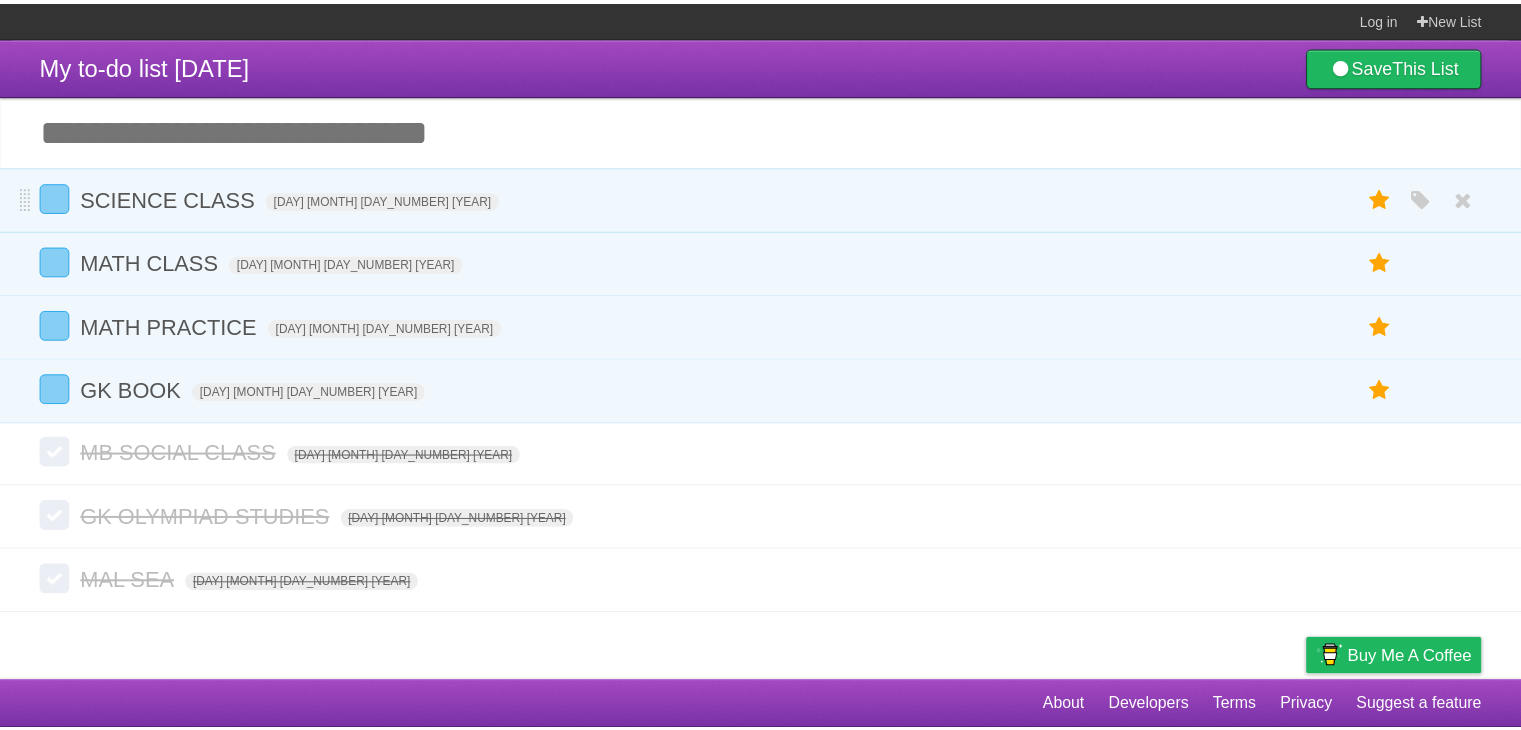 scroll, scrollTop: 0, scrollLeft: 0, axis: both 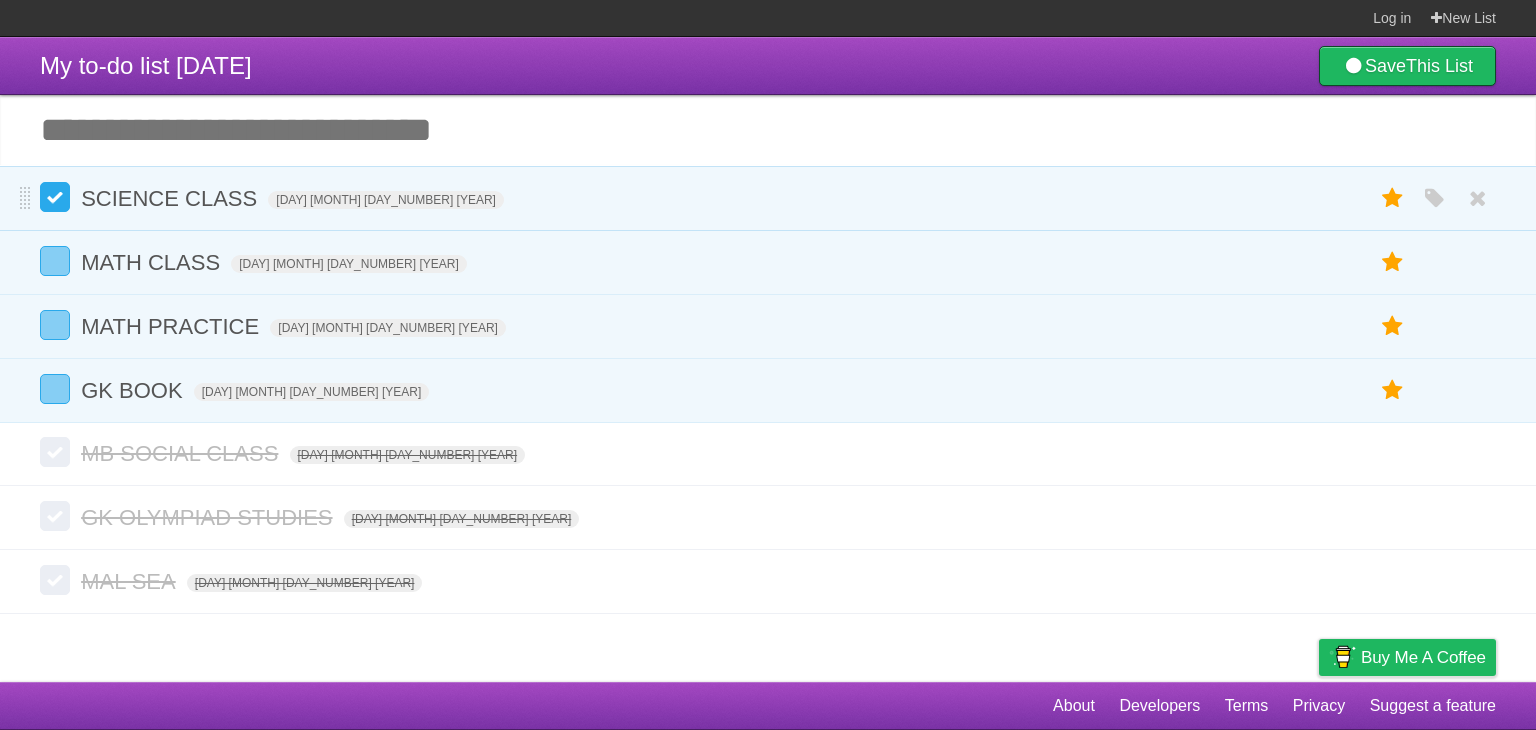 click at bounding box center (55, 197) 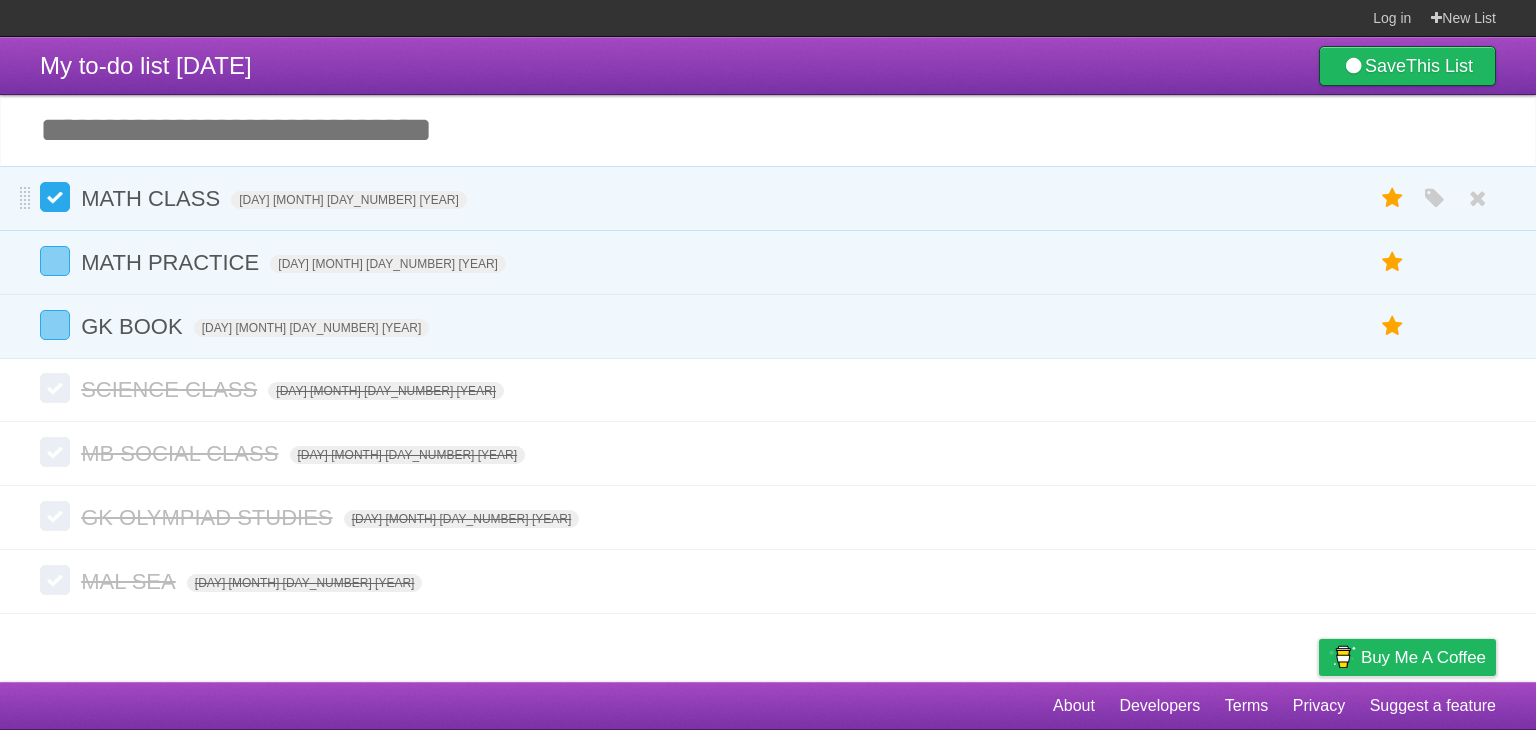 click at bounding box center (55, 197) 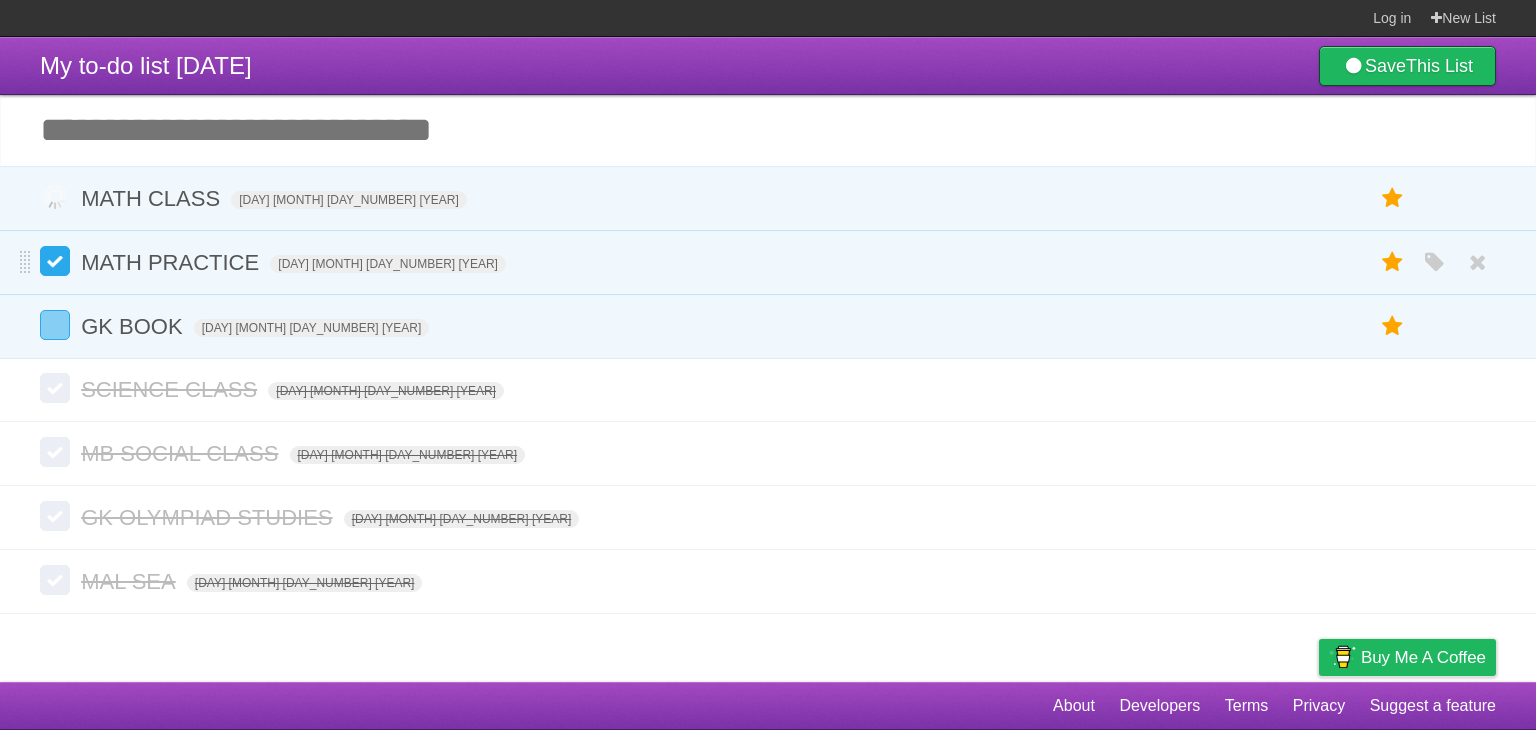 click at bounding box center [55, 261] 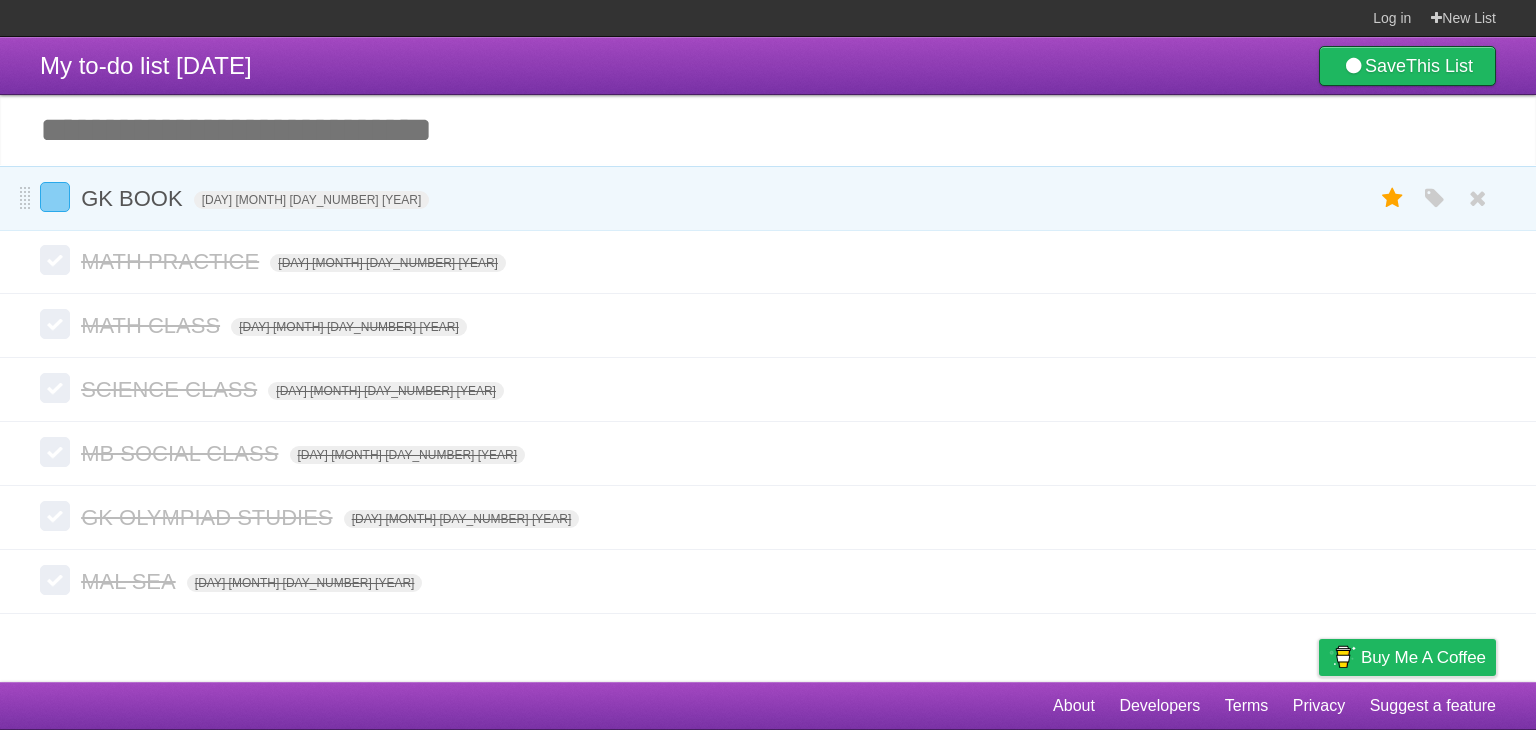 drag, startPoint x: 500, startPoint y: 227, endPoint x: 591, endPoint y: 284, distance: 107.37784 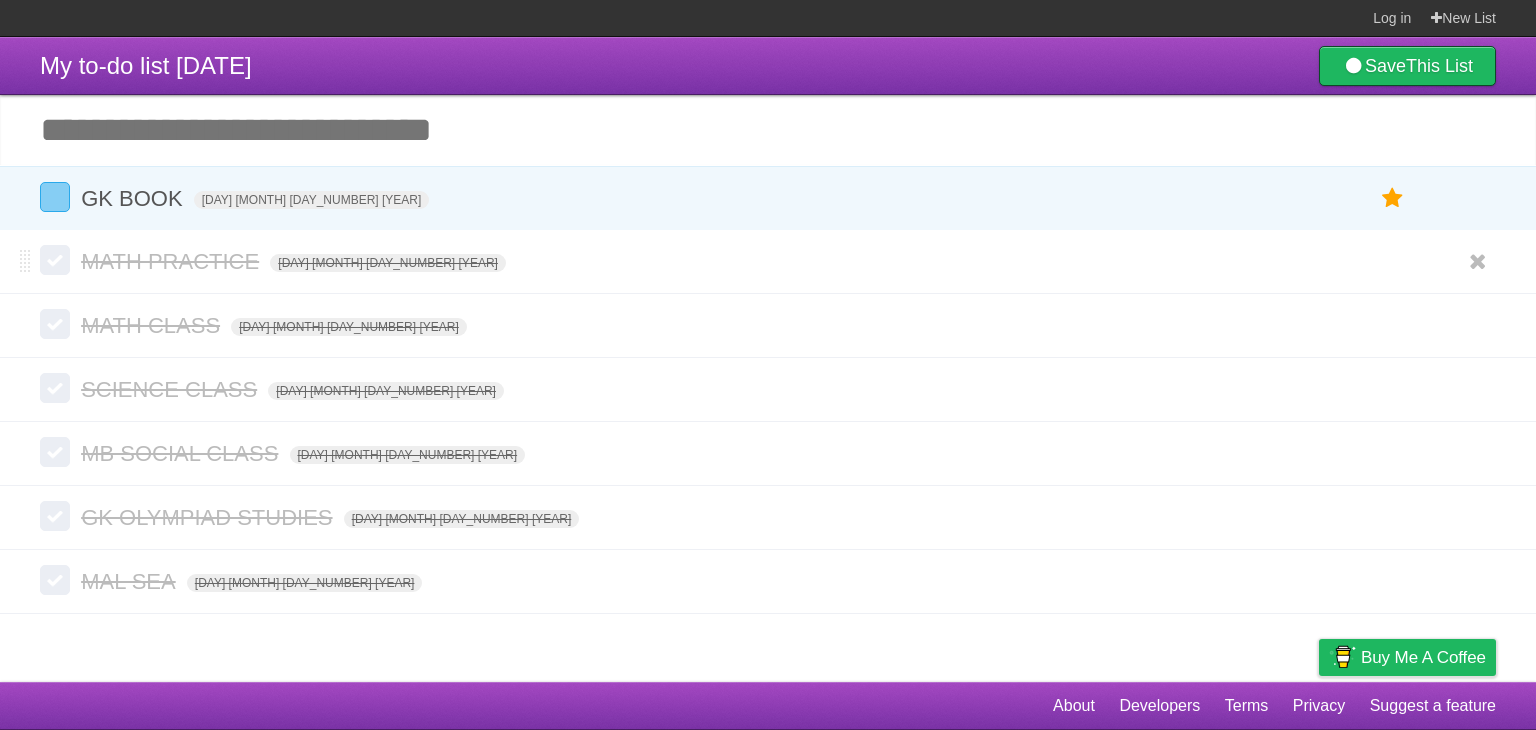 click on "GK BOOK
[DAY] [MONTH] [DAY_NUMBER] [YEAR]
White
Red
Blue
Green
Purple
Orange" at bounding box center [768, 198] 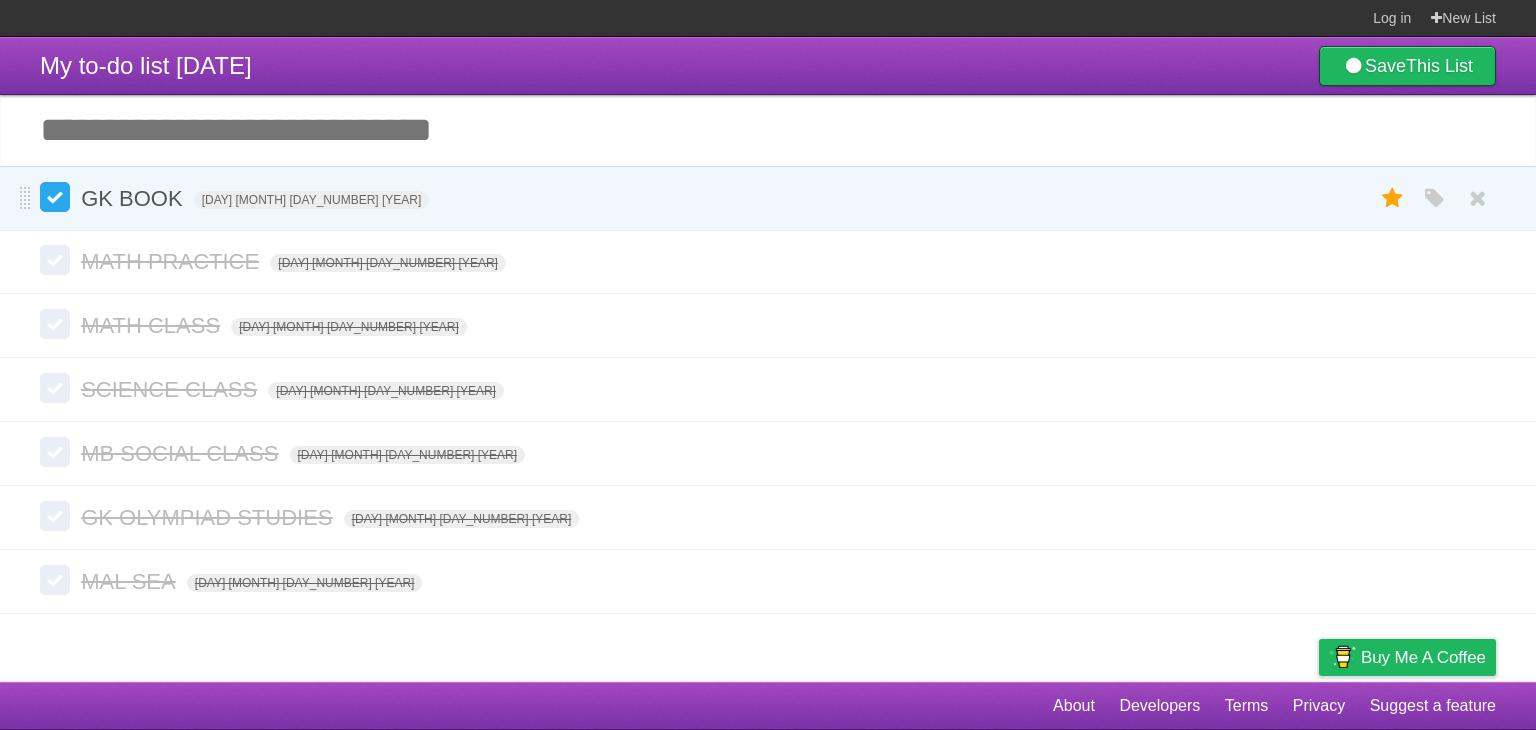 click at bounding box center [55, 197] 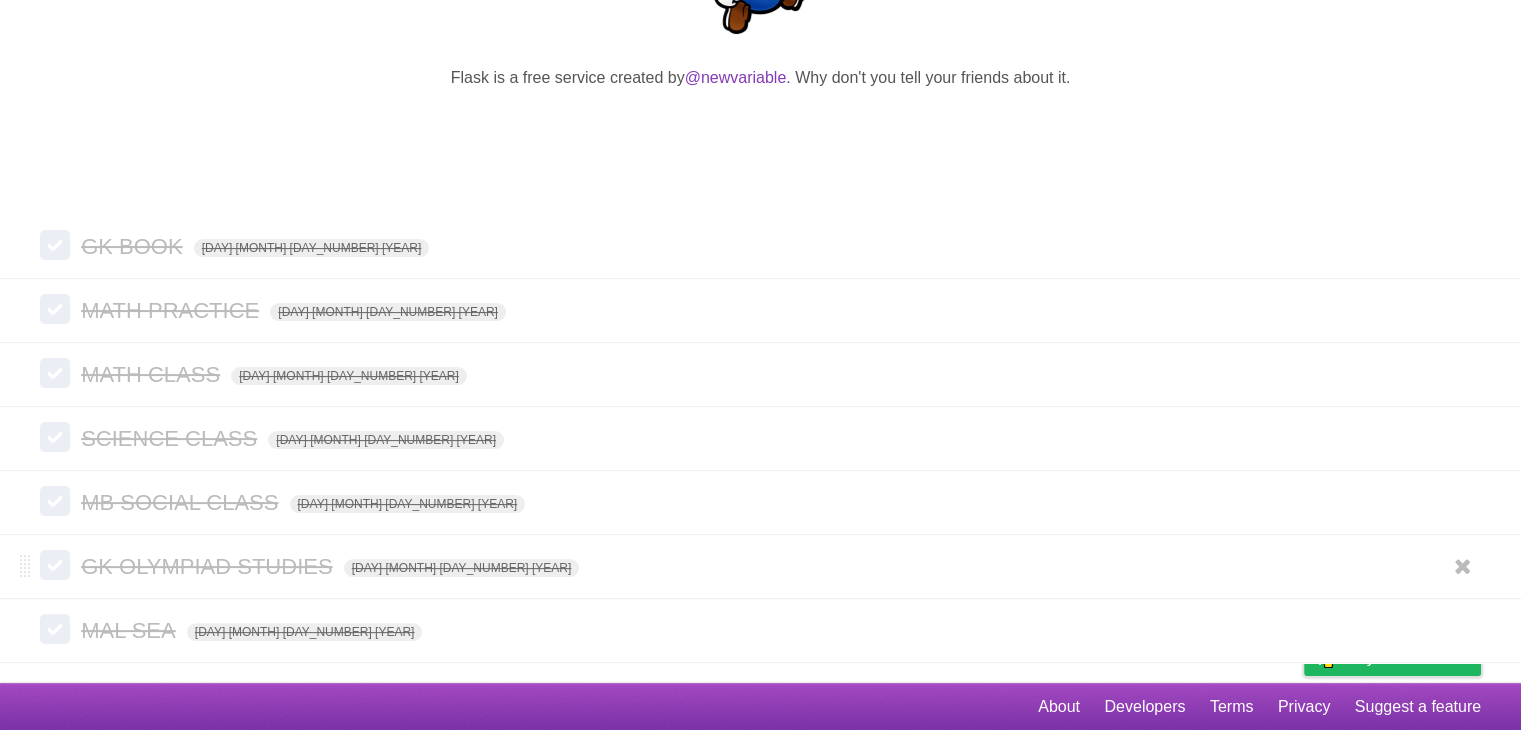 scroll, scrollTop: 0, scrollLeft: 0, axis: both 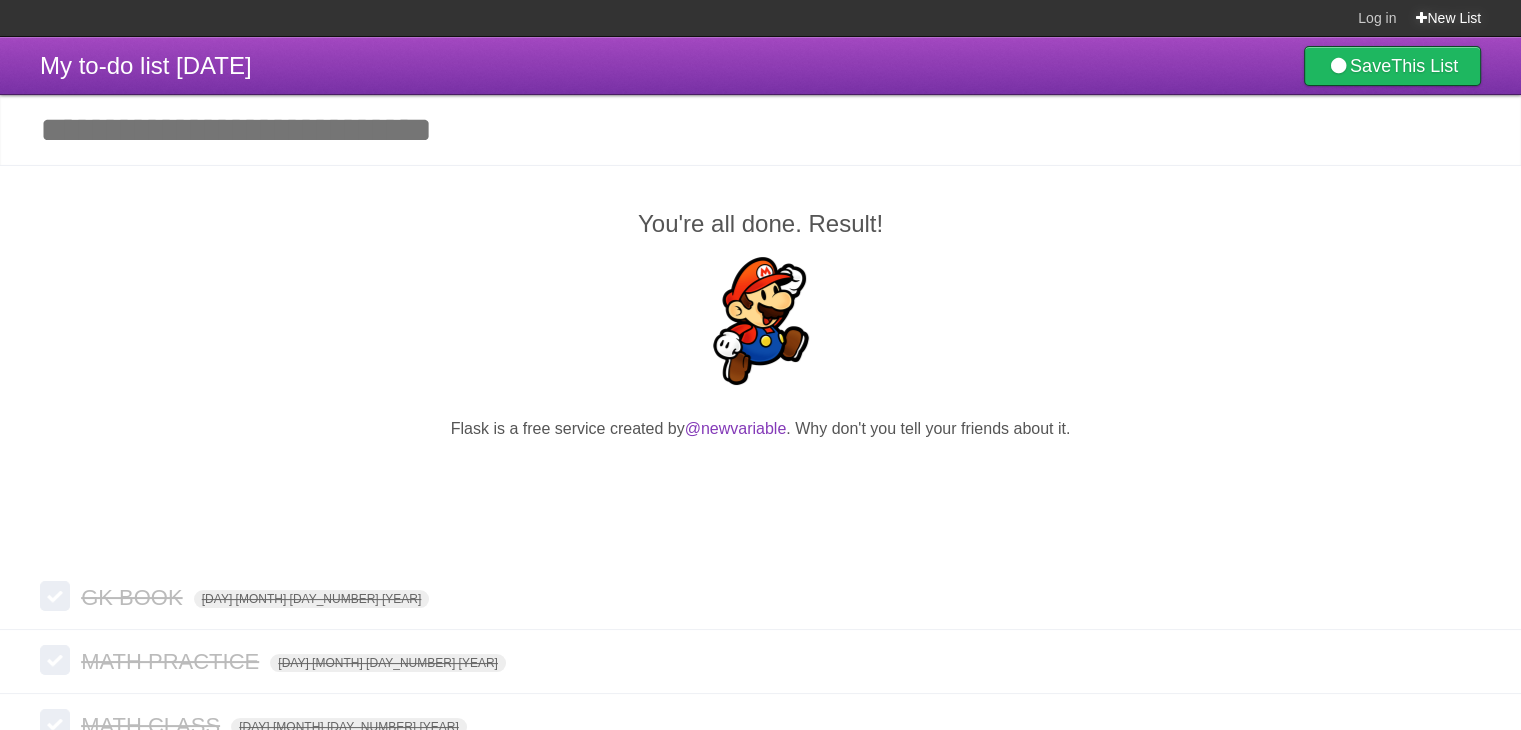 click on "New List" at bounding box center [1448, 18] 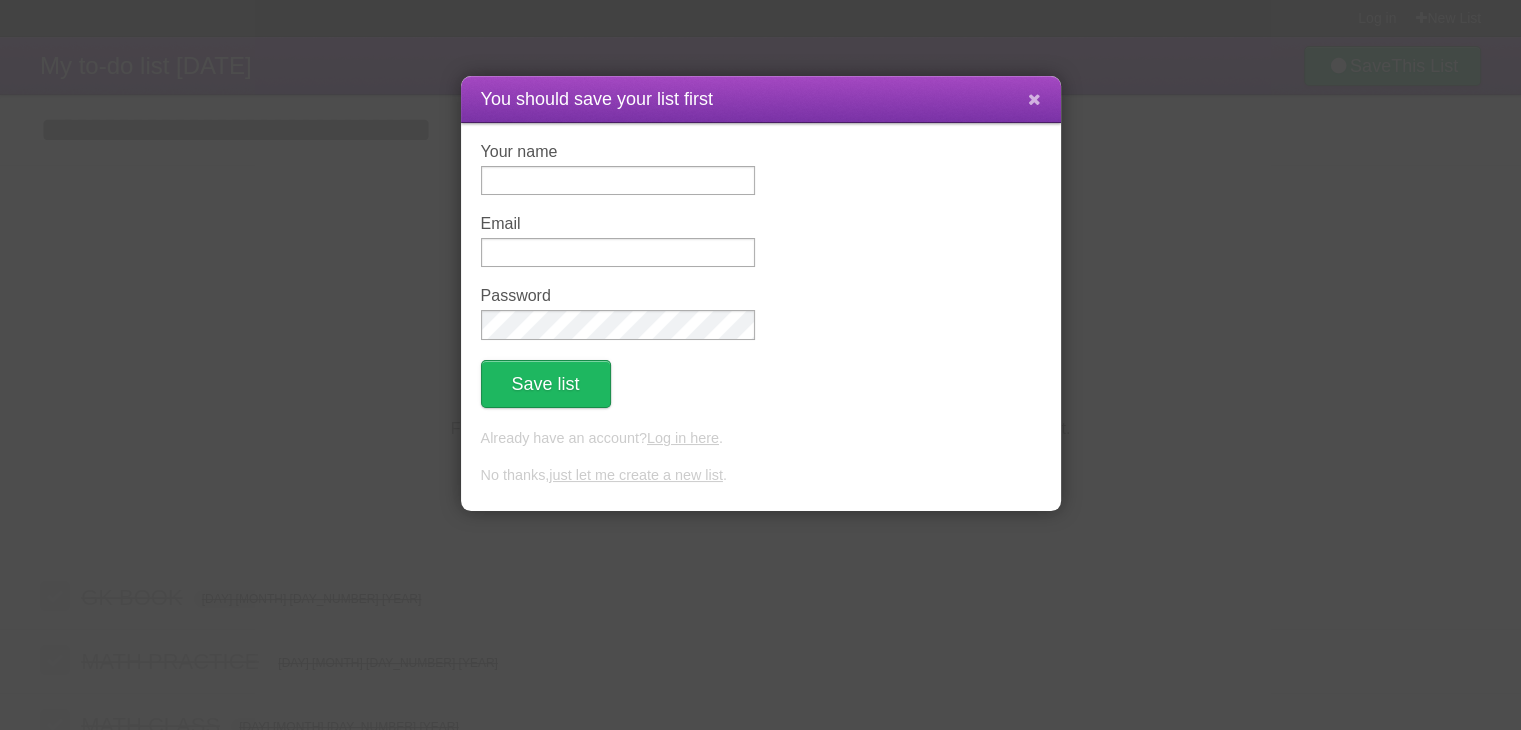 click at bounding box center [1034, 99] 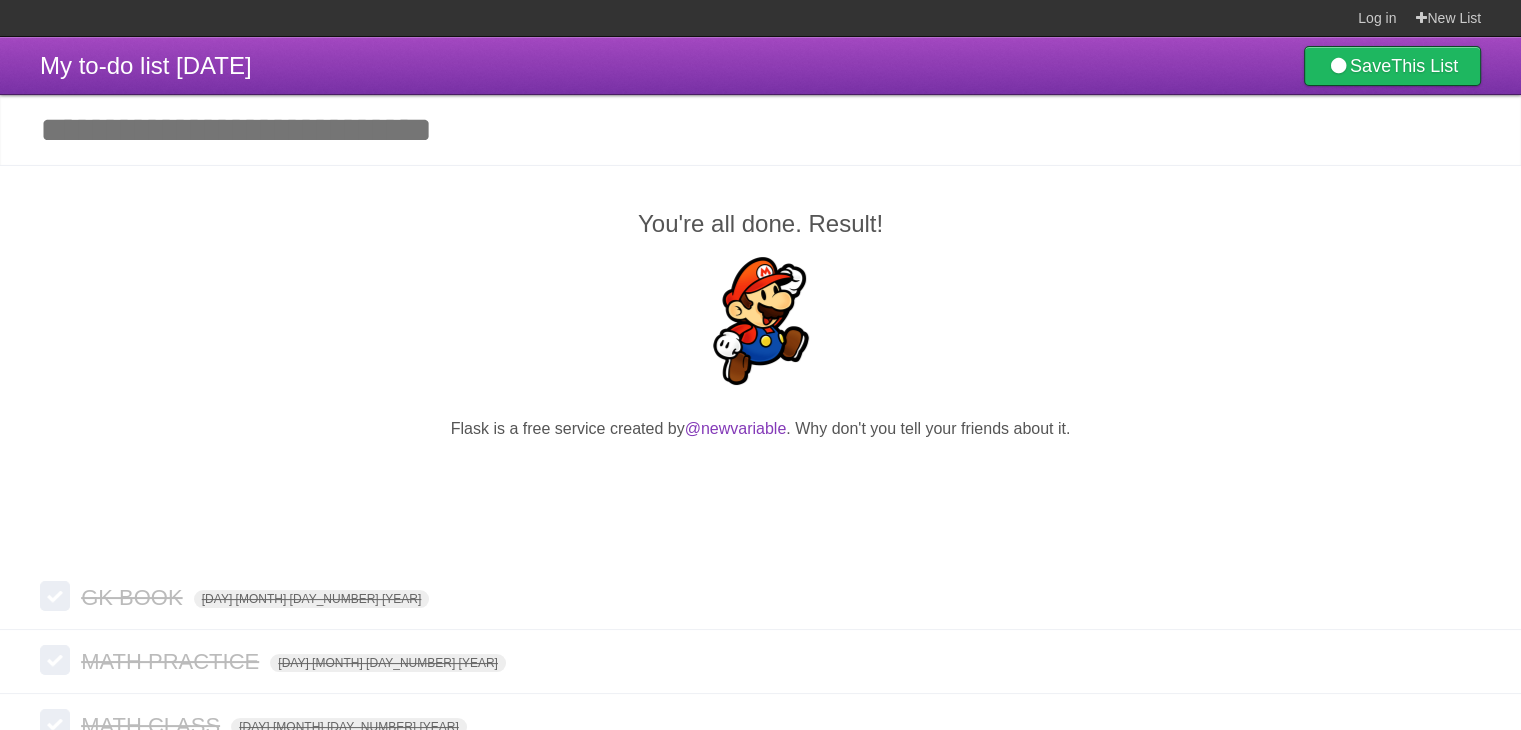 click on "Add another task" at bounding box center (760, 130) 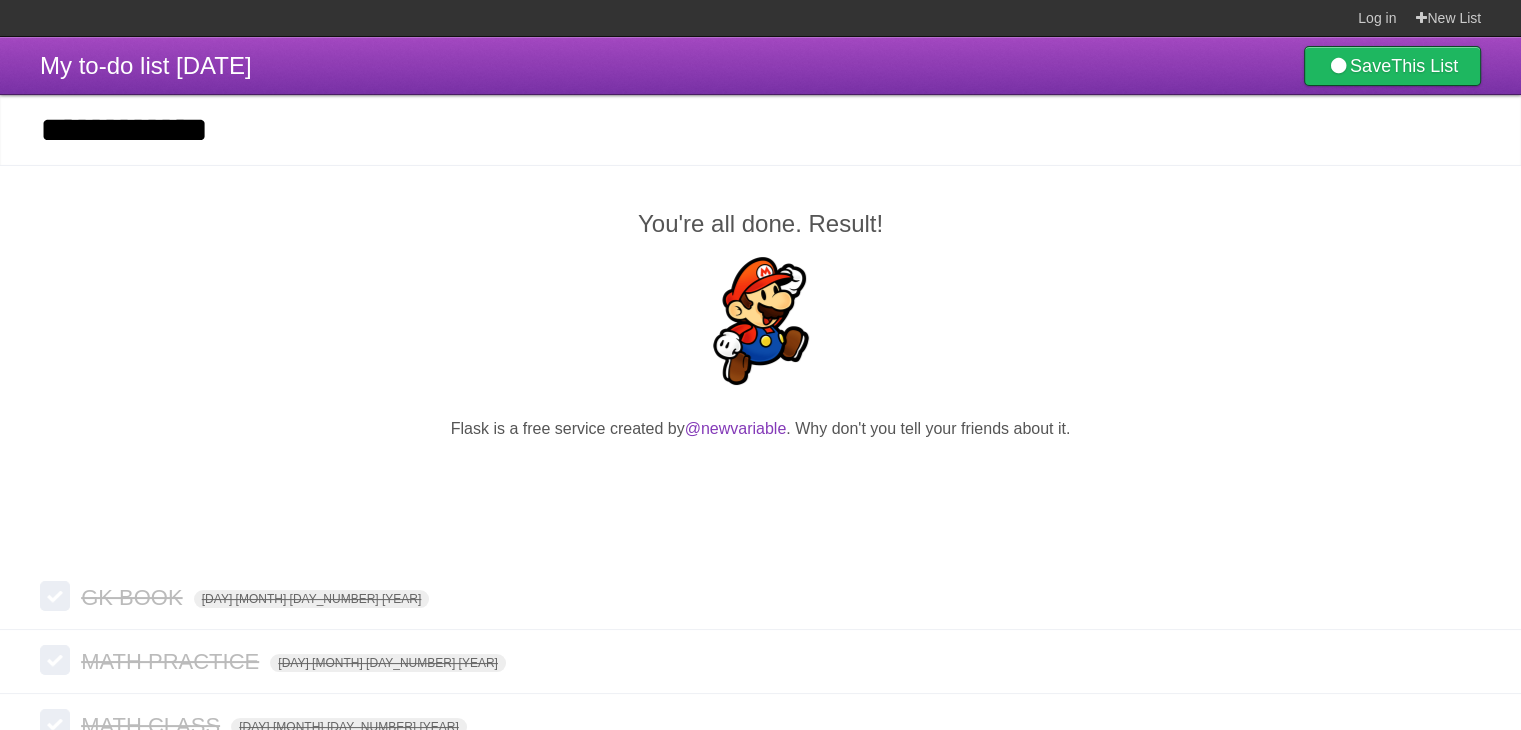 click on "*********" at bounding box center [0, 0] 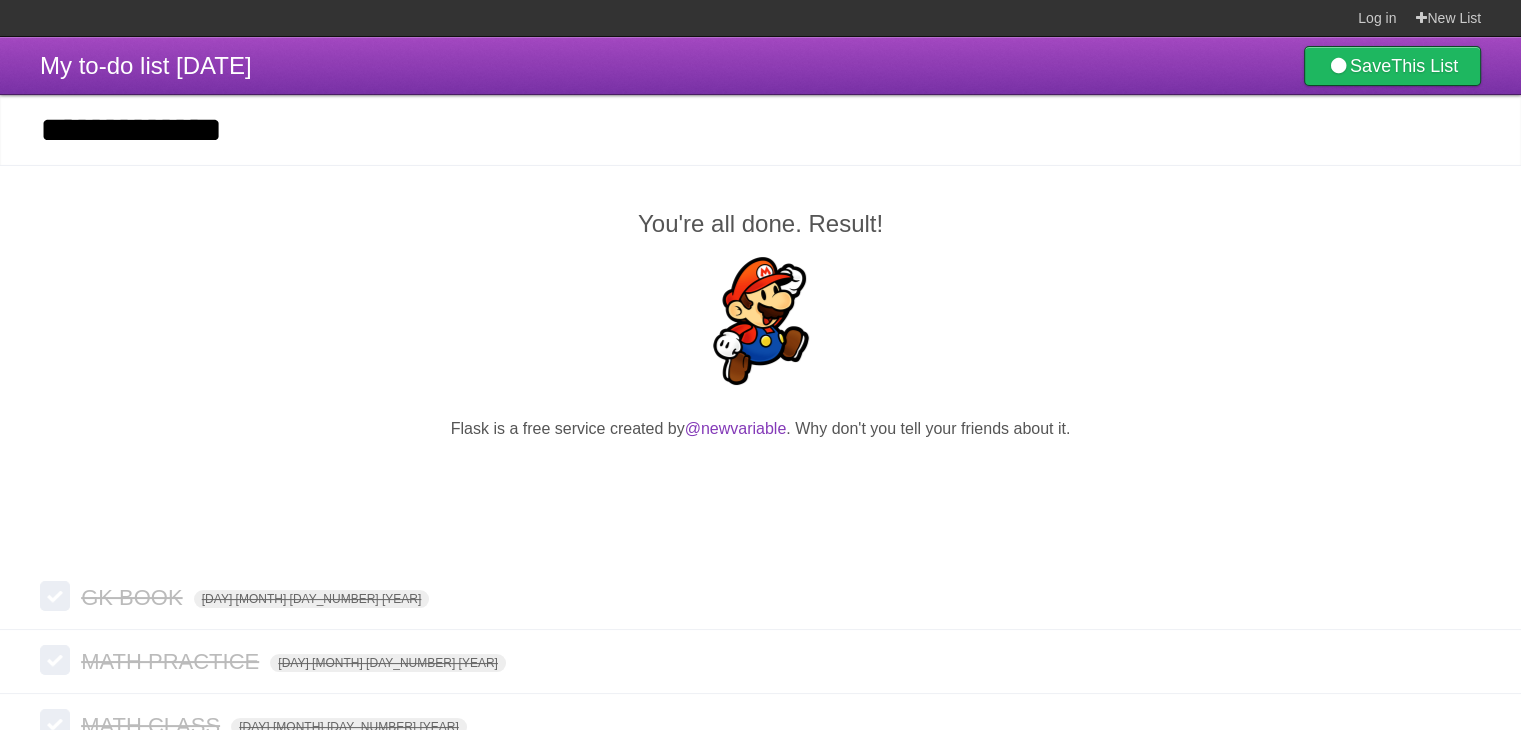 click on "*********" at bounding box center [0, 0] 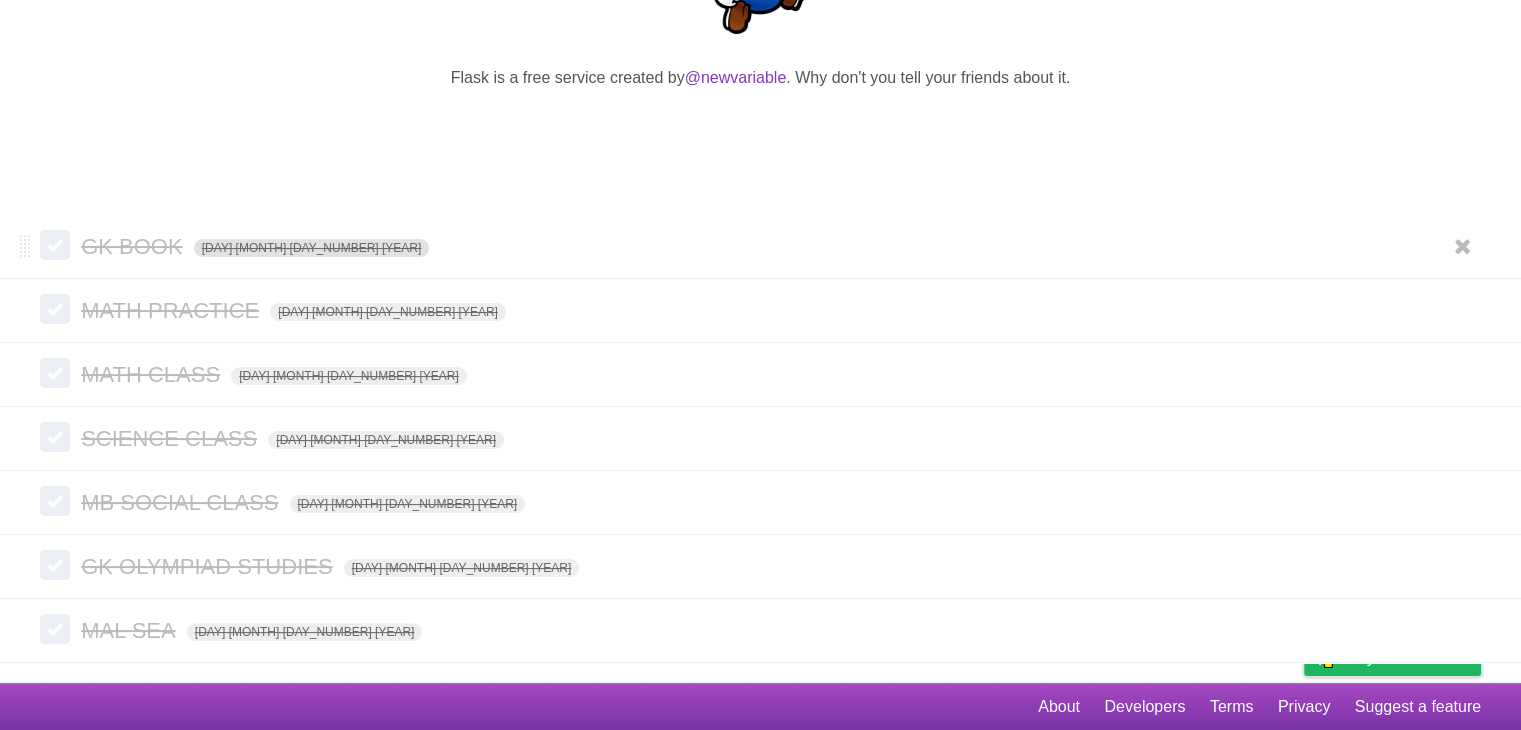 scroll, scrollTop: 0, scrollLeft: 0, axis: both 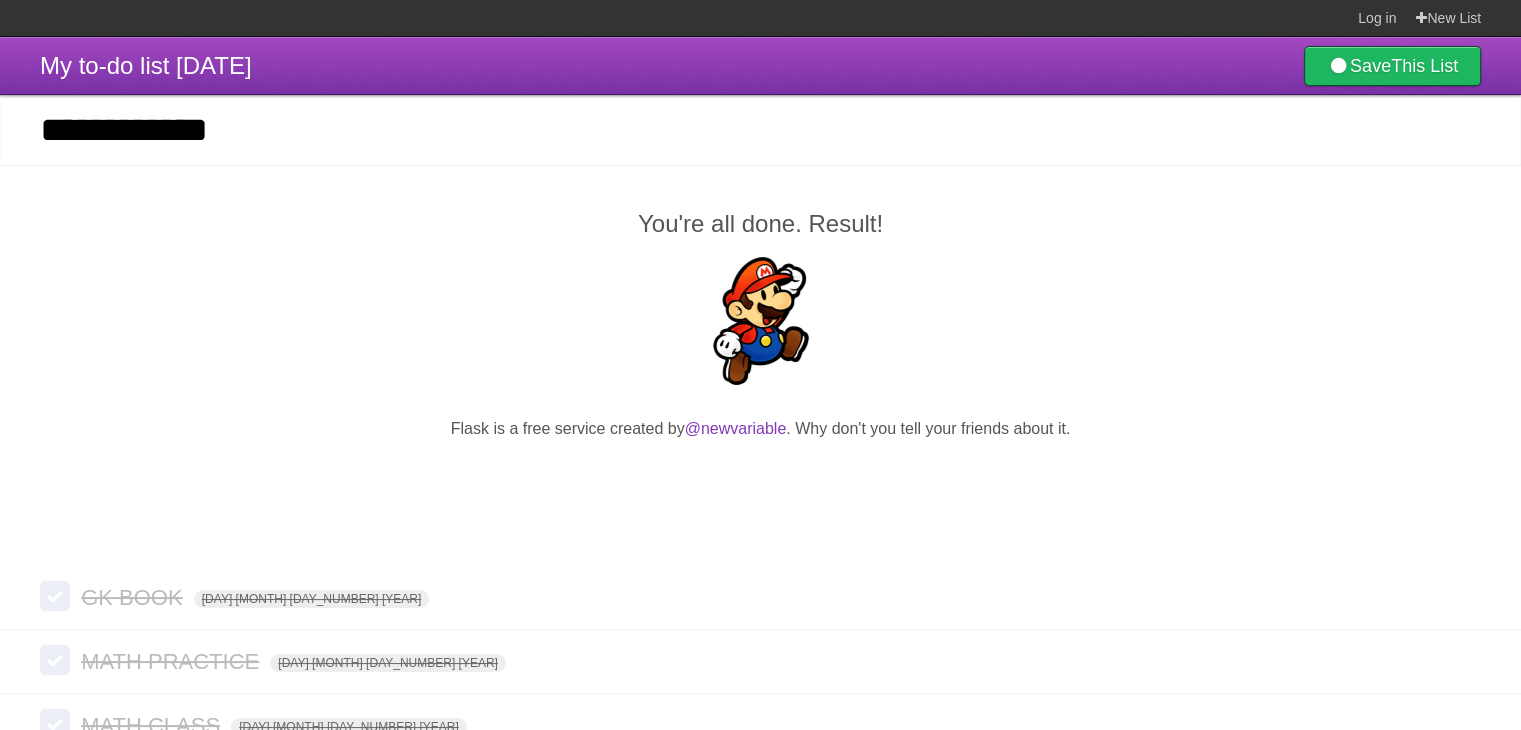 click on "*********" at bounding box center [0, 0] 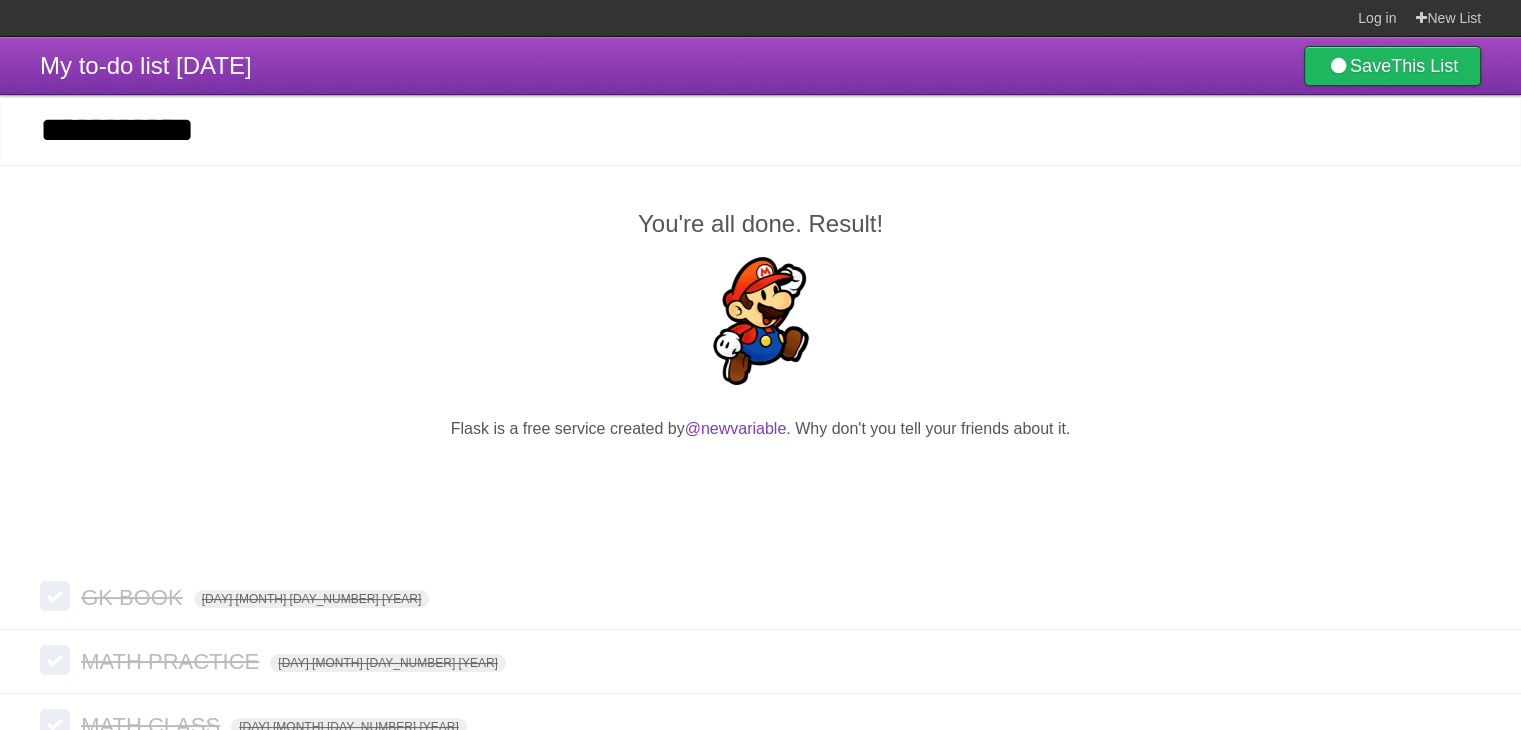 type on "**********" 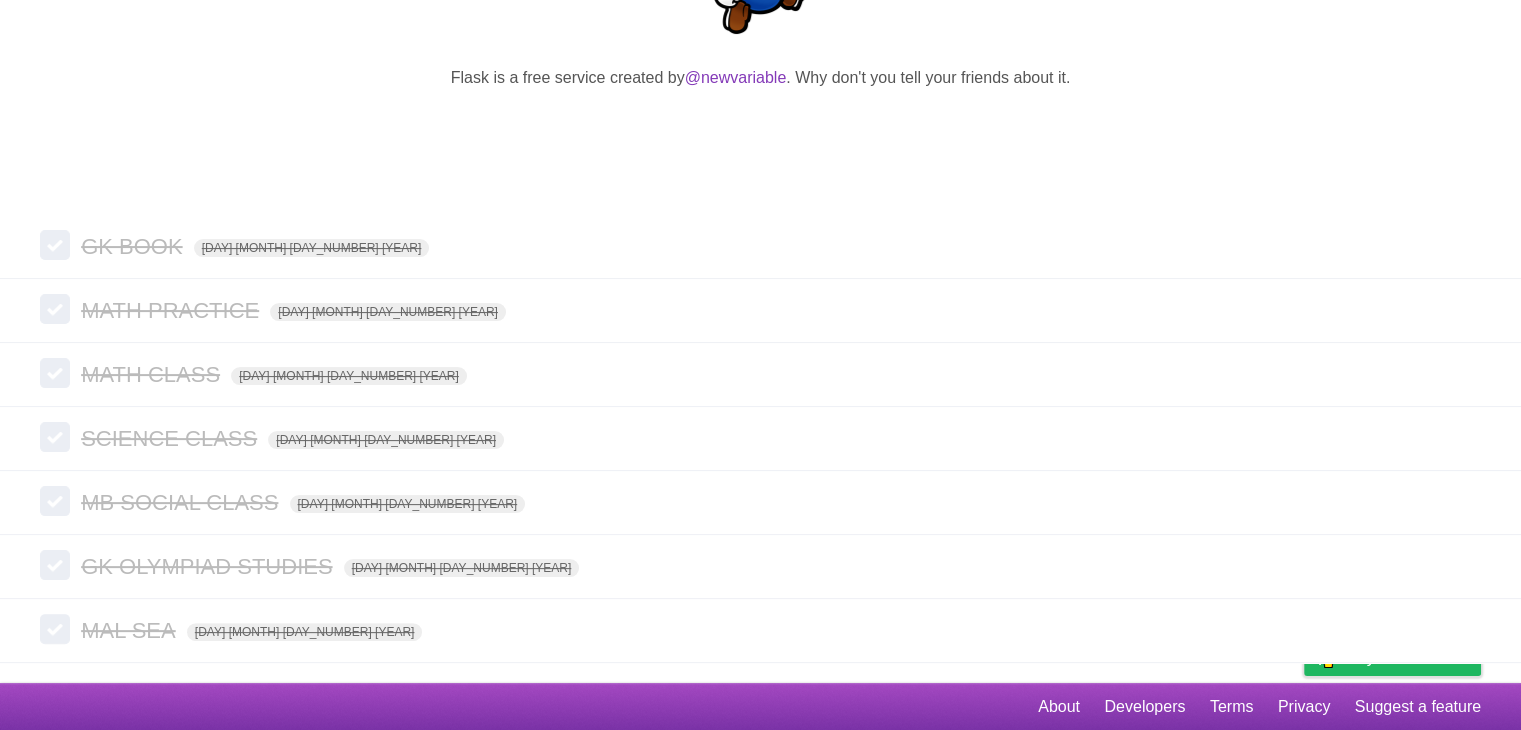 scroll, scrollTop: 0, scrollLeft: 0, axis: both 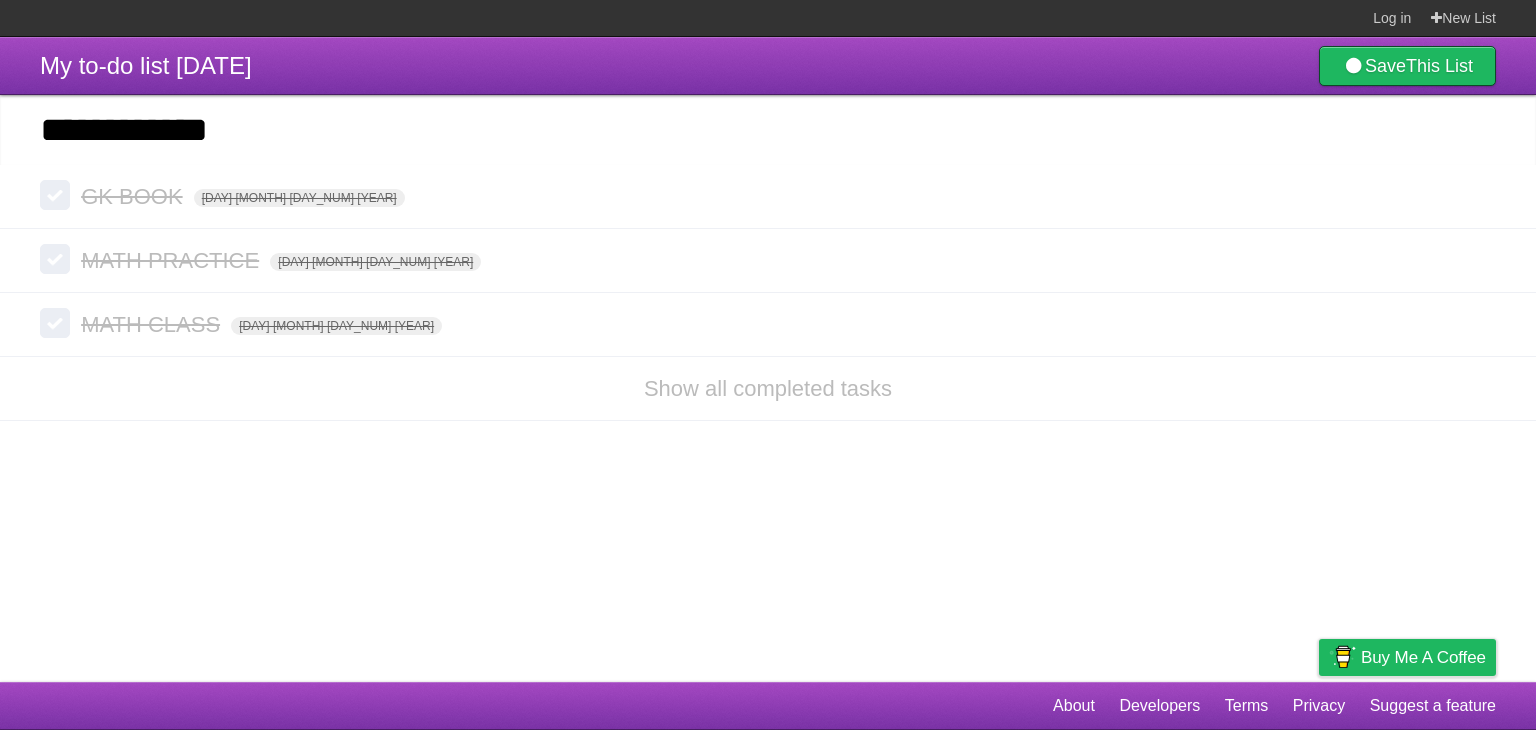 type on "**********" 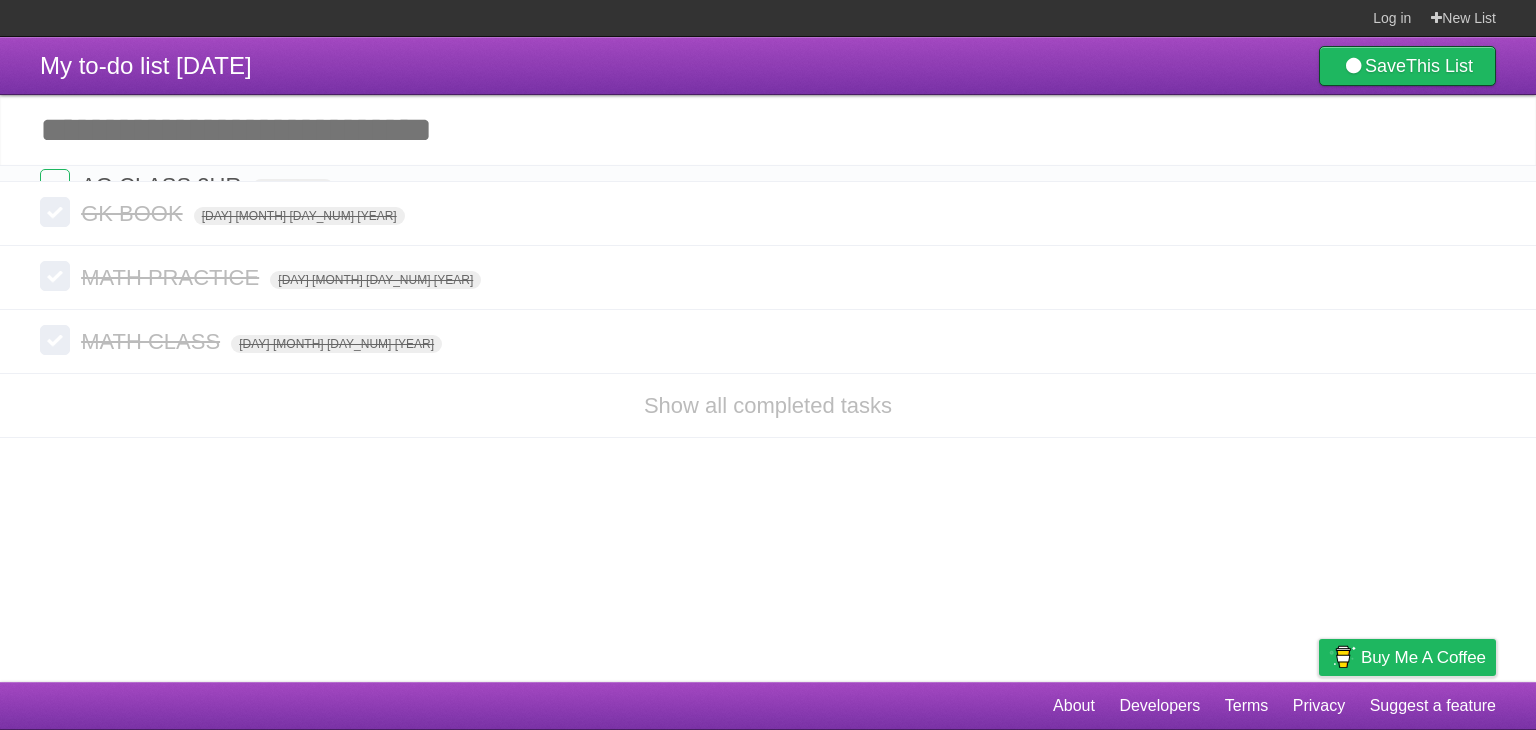 click on "*********" at bounding box center (0, 0) 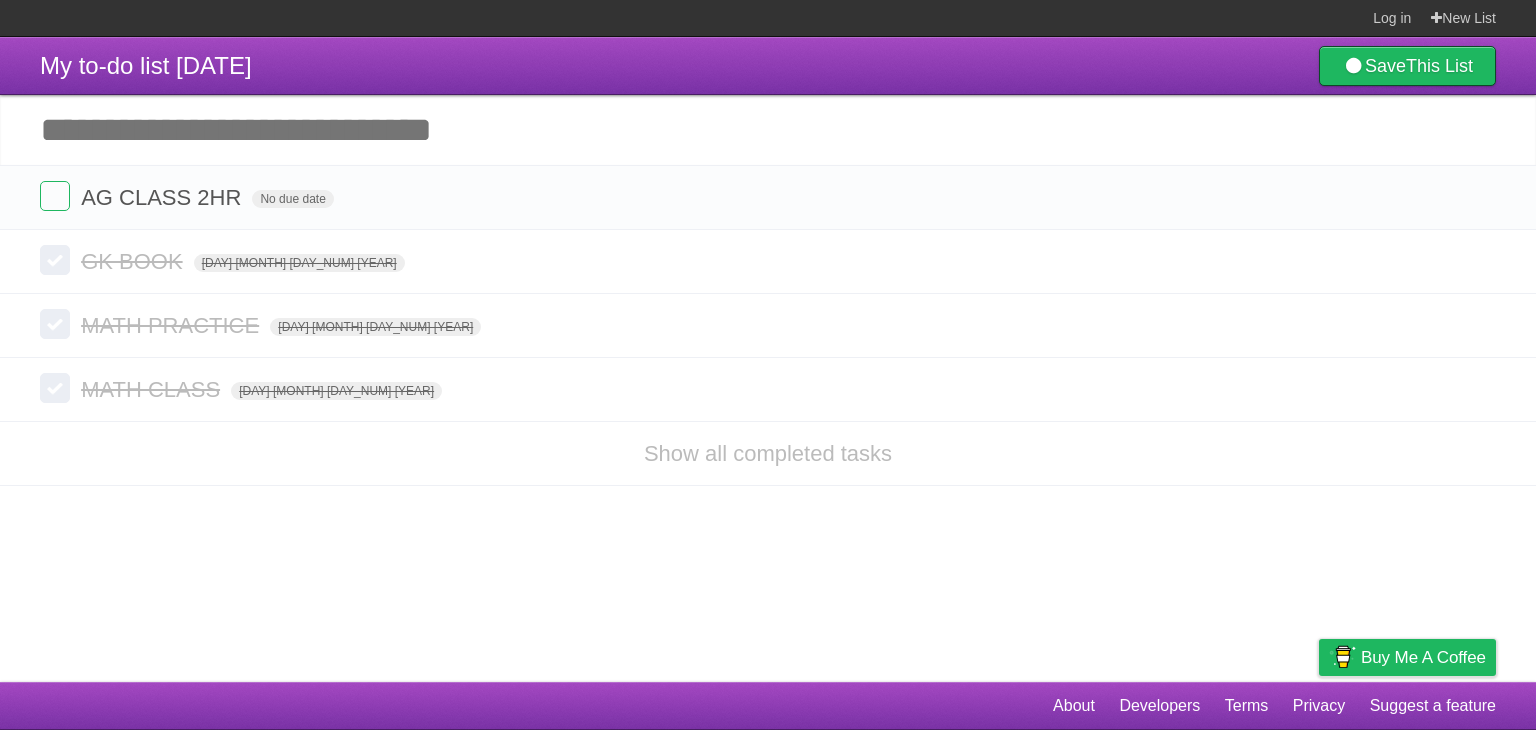 click on "Add another task" at bounding box center (768, 130) 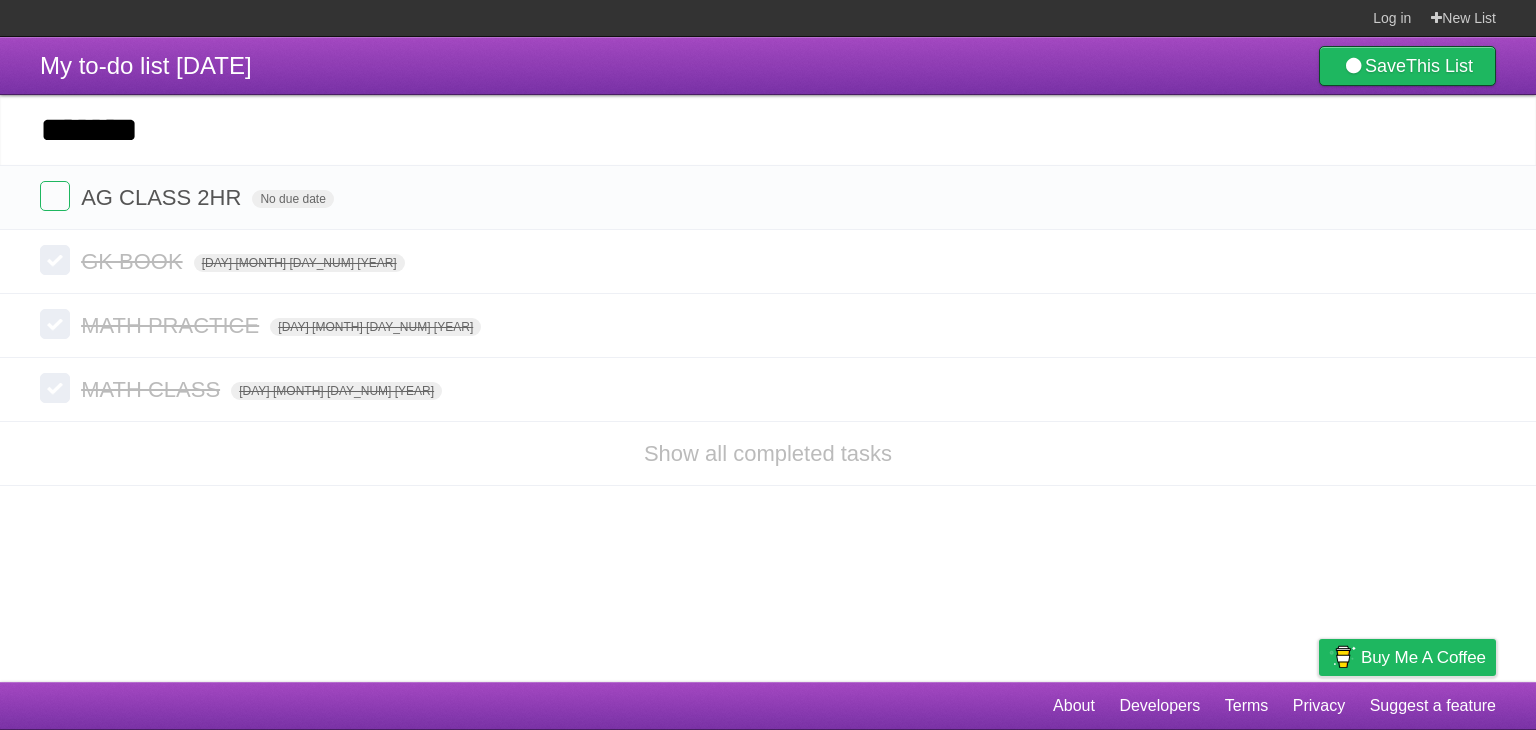 type on "*******" 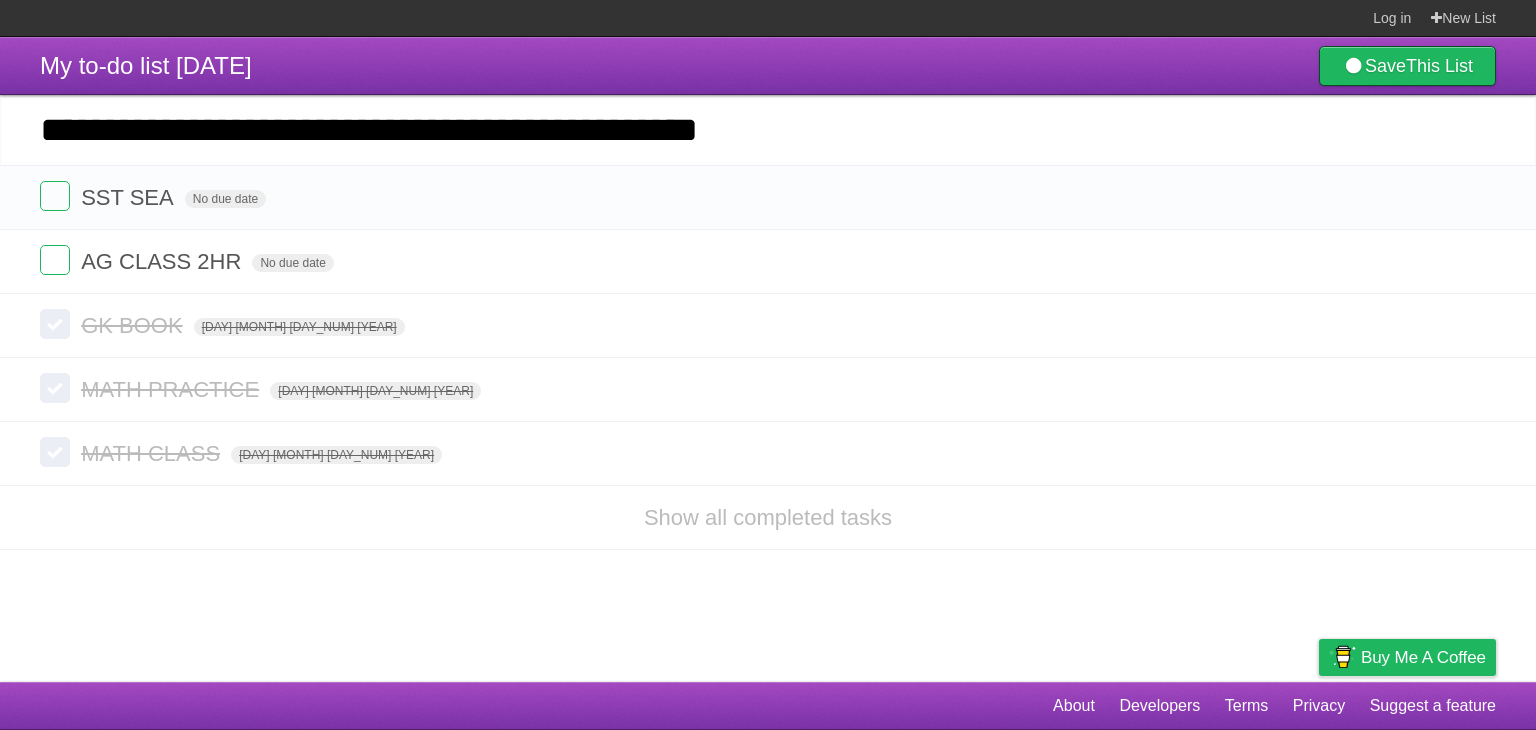 type on "**********" 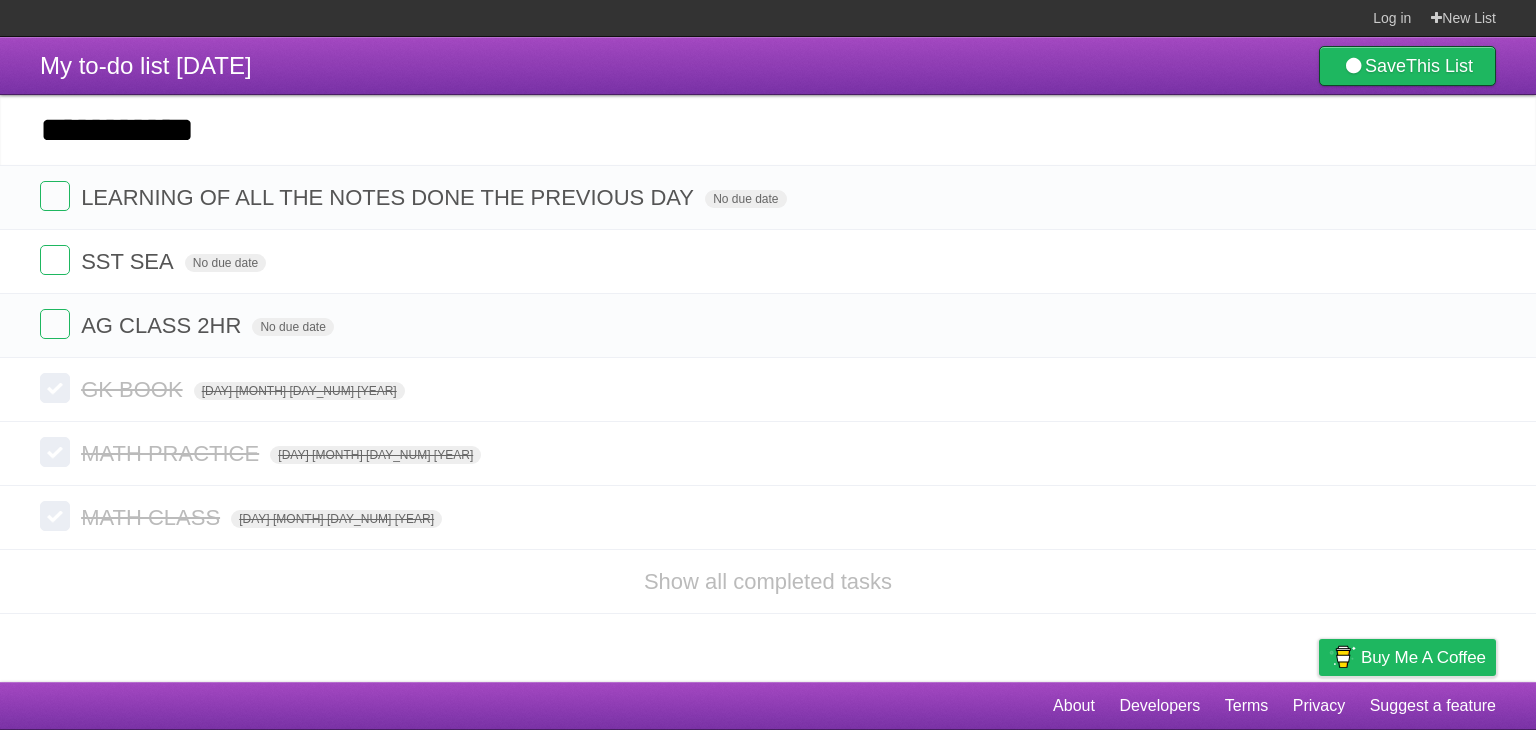 type on "**********" 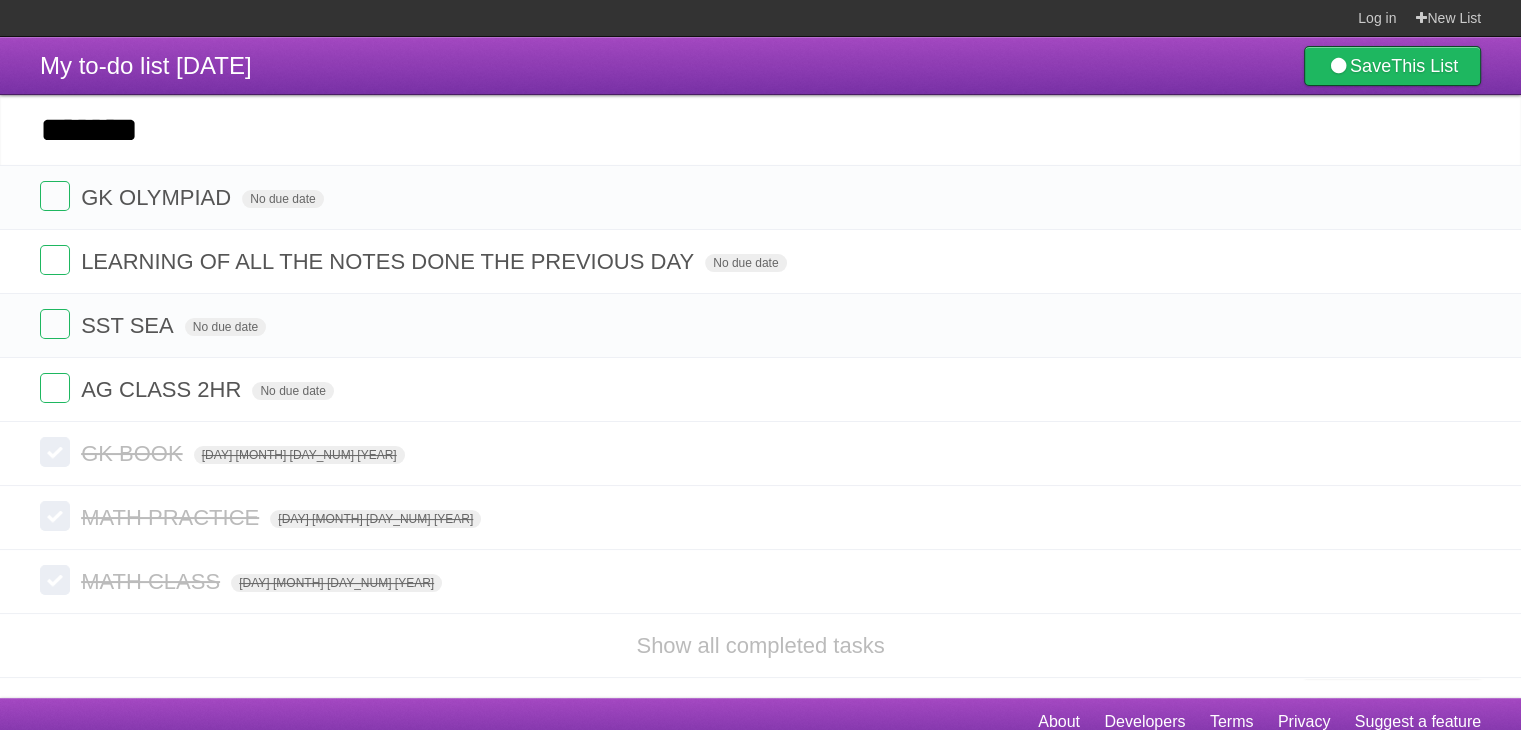 type on "*******" 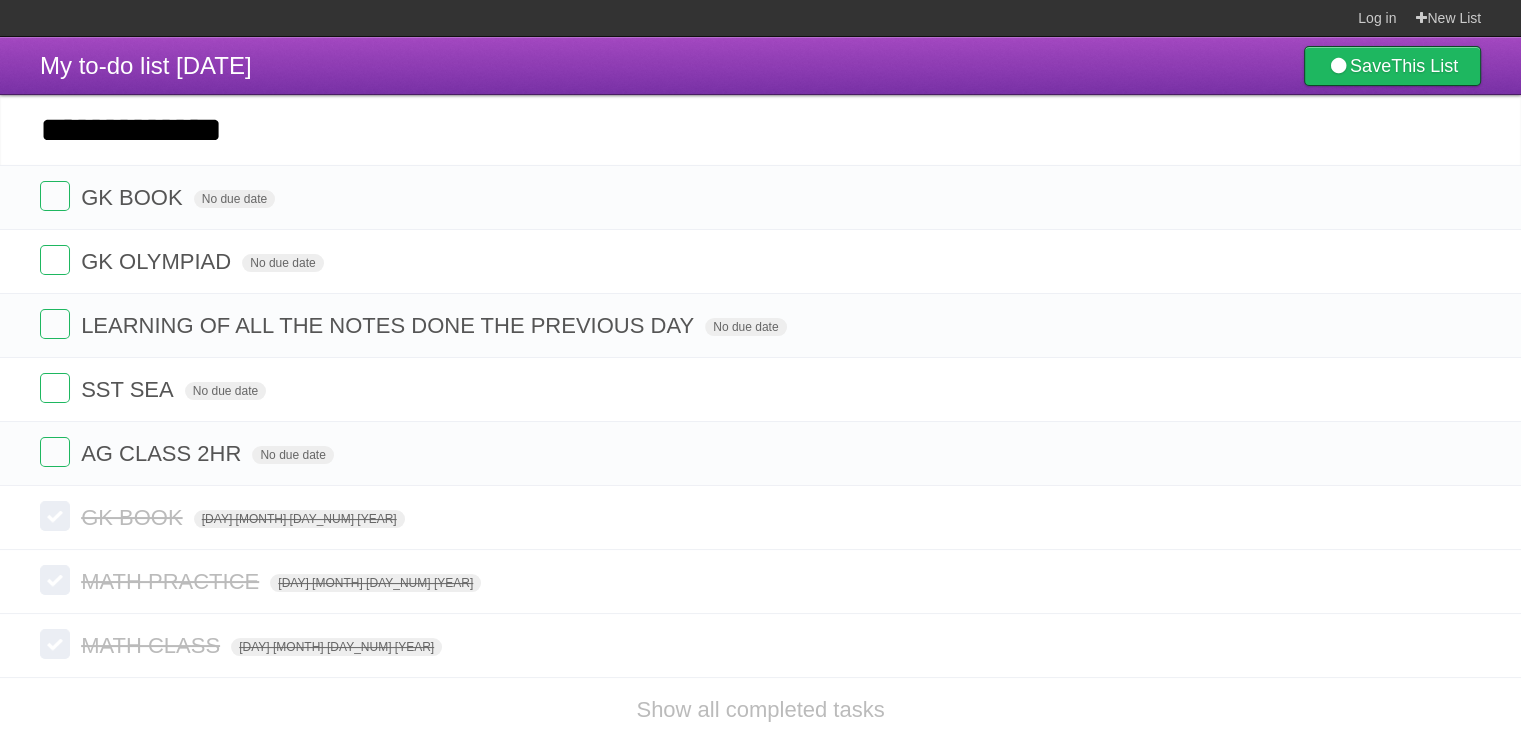 type on "**********" 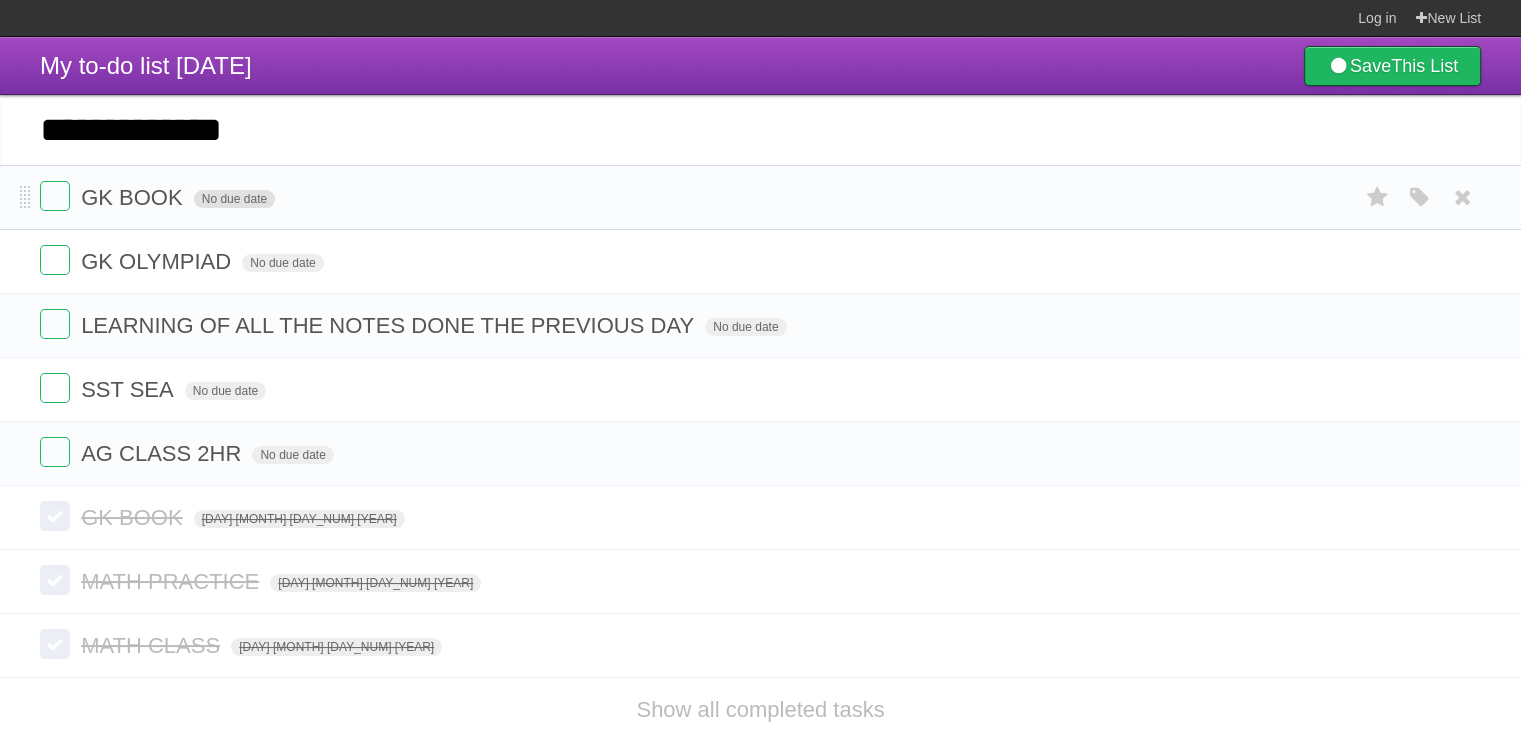 type 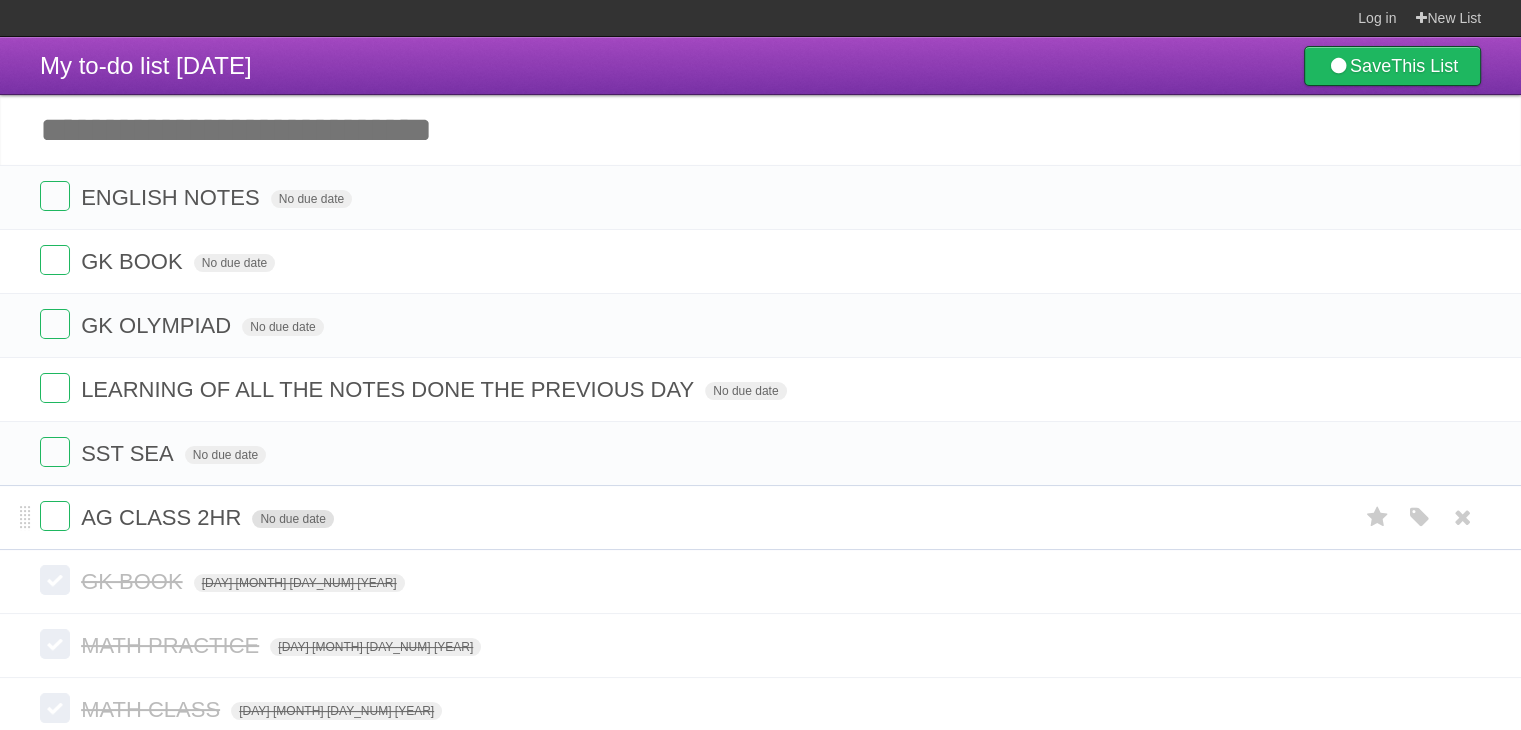click on "No due date" at bounding box center [292, 519] 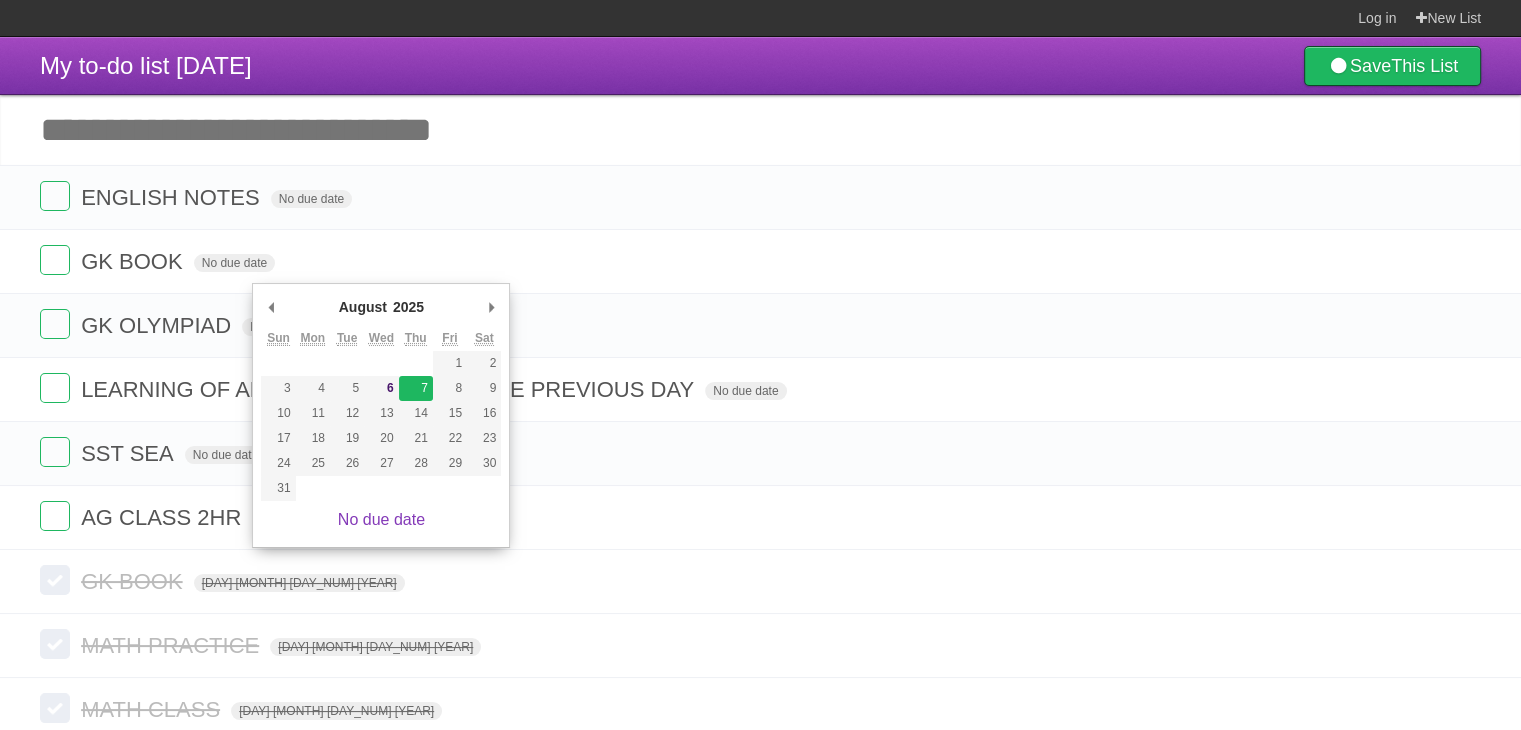 type on "Thu Aug 07 2025" 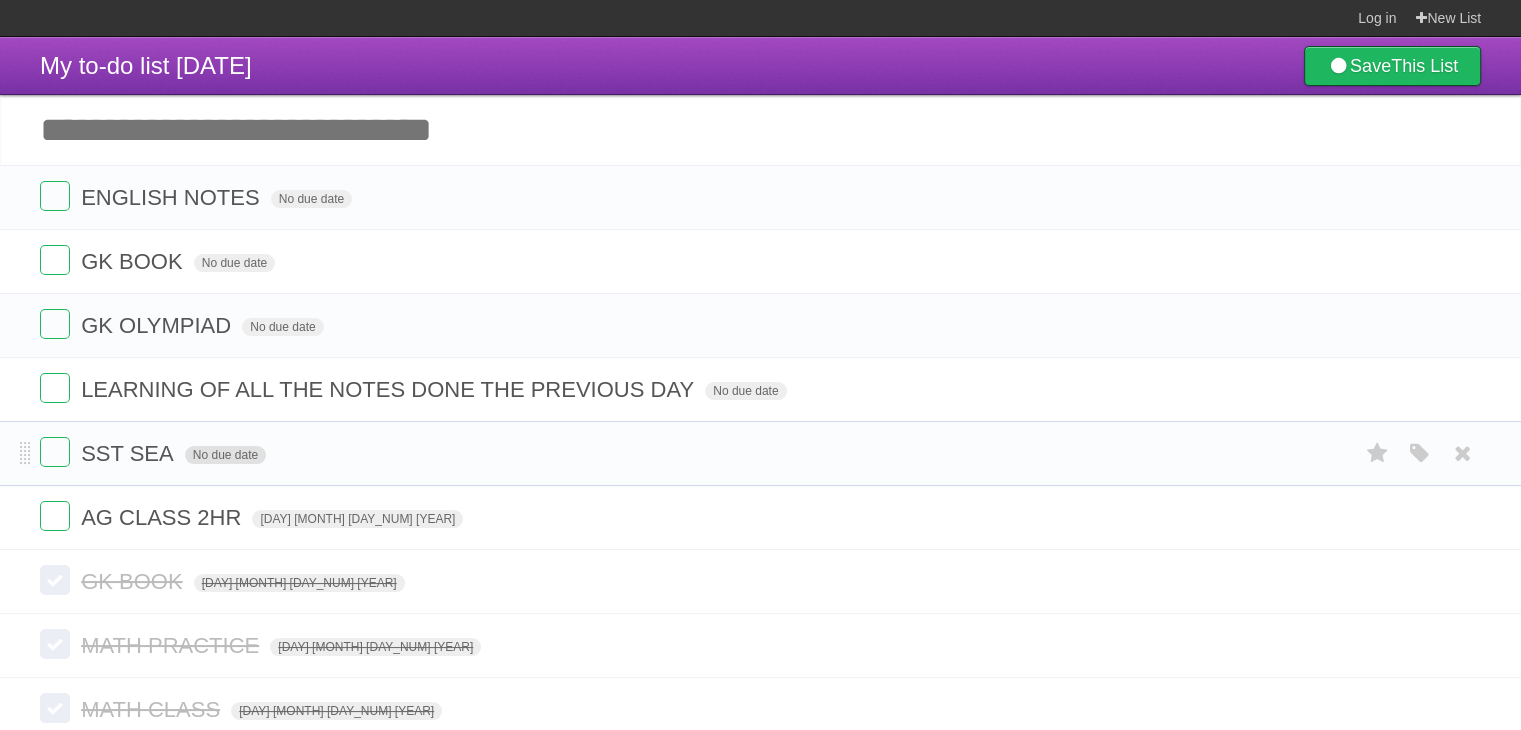 click on "No due date" at bounding box center (225, 455) 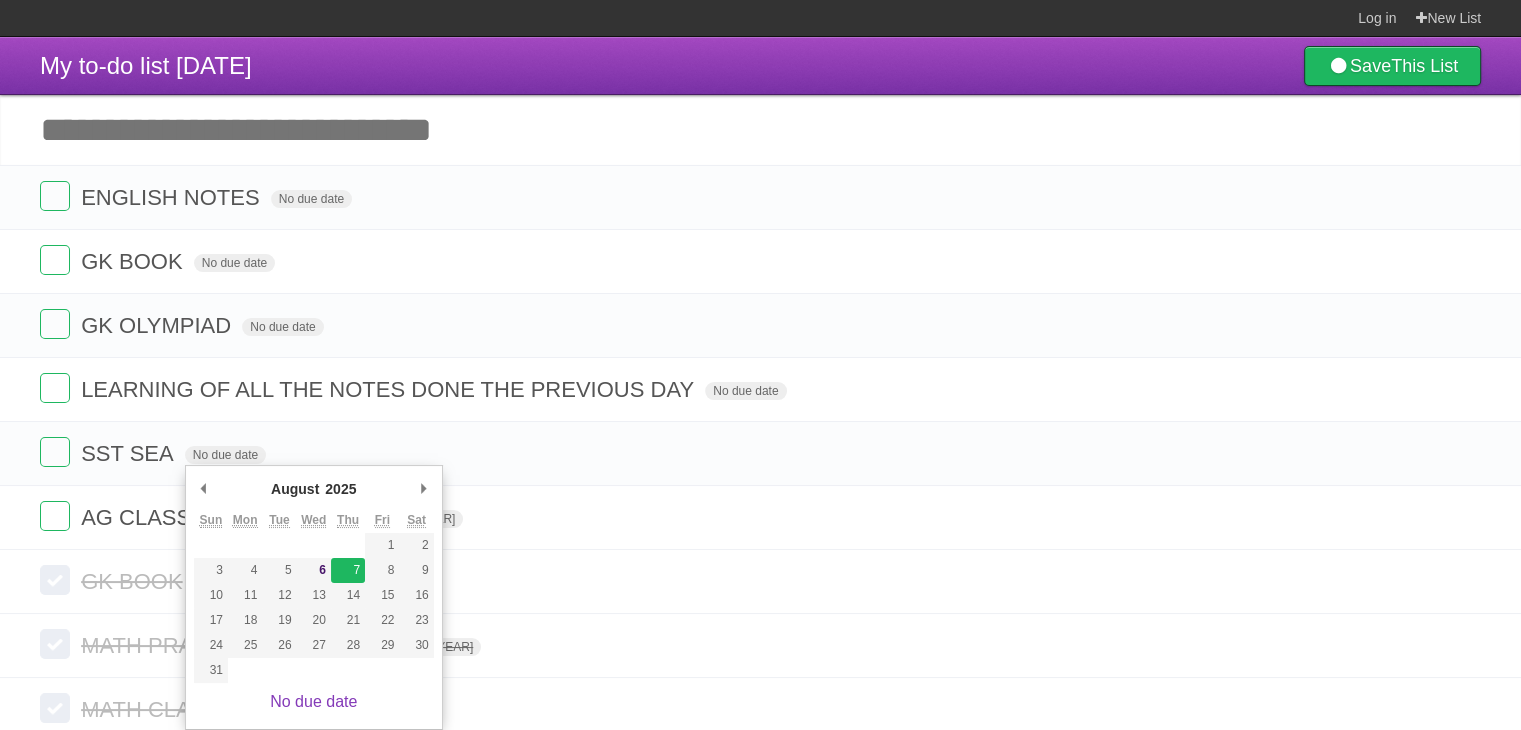 type on "Thu Aug 07 2025" 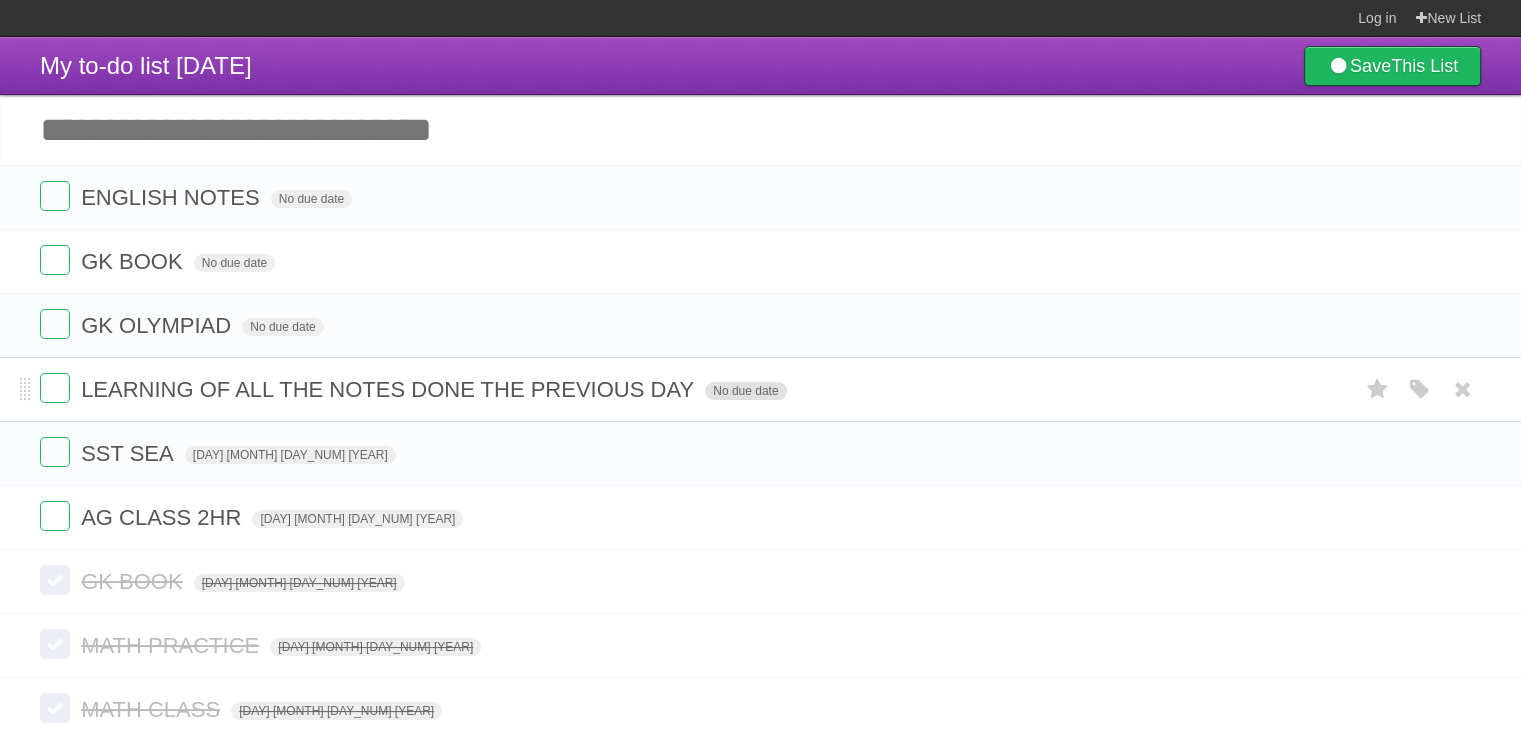 click on "No due date" at bounding box center (745, 391) 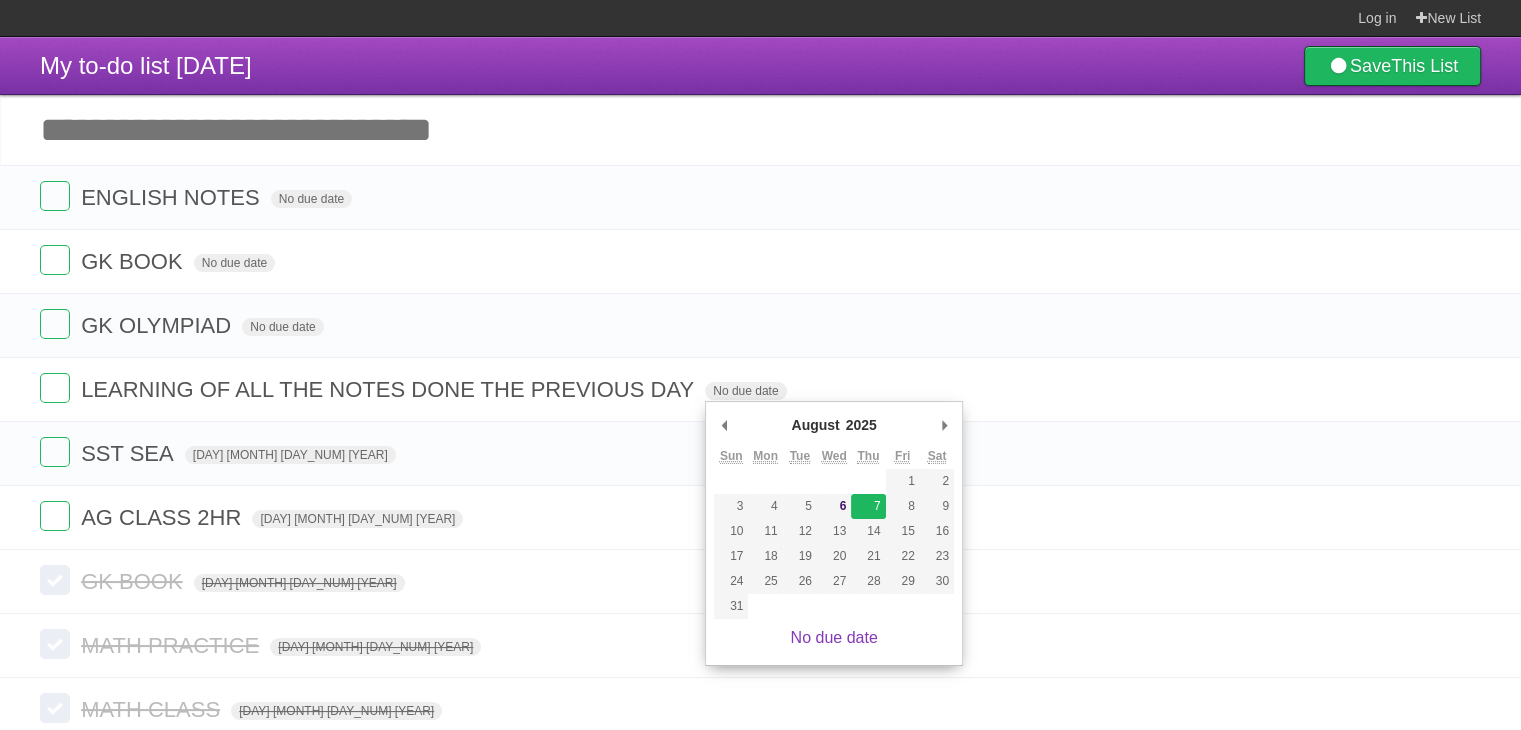 type on "Thu Aug 07 2025" 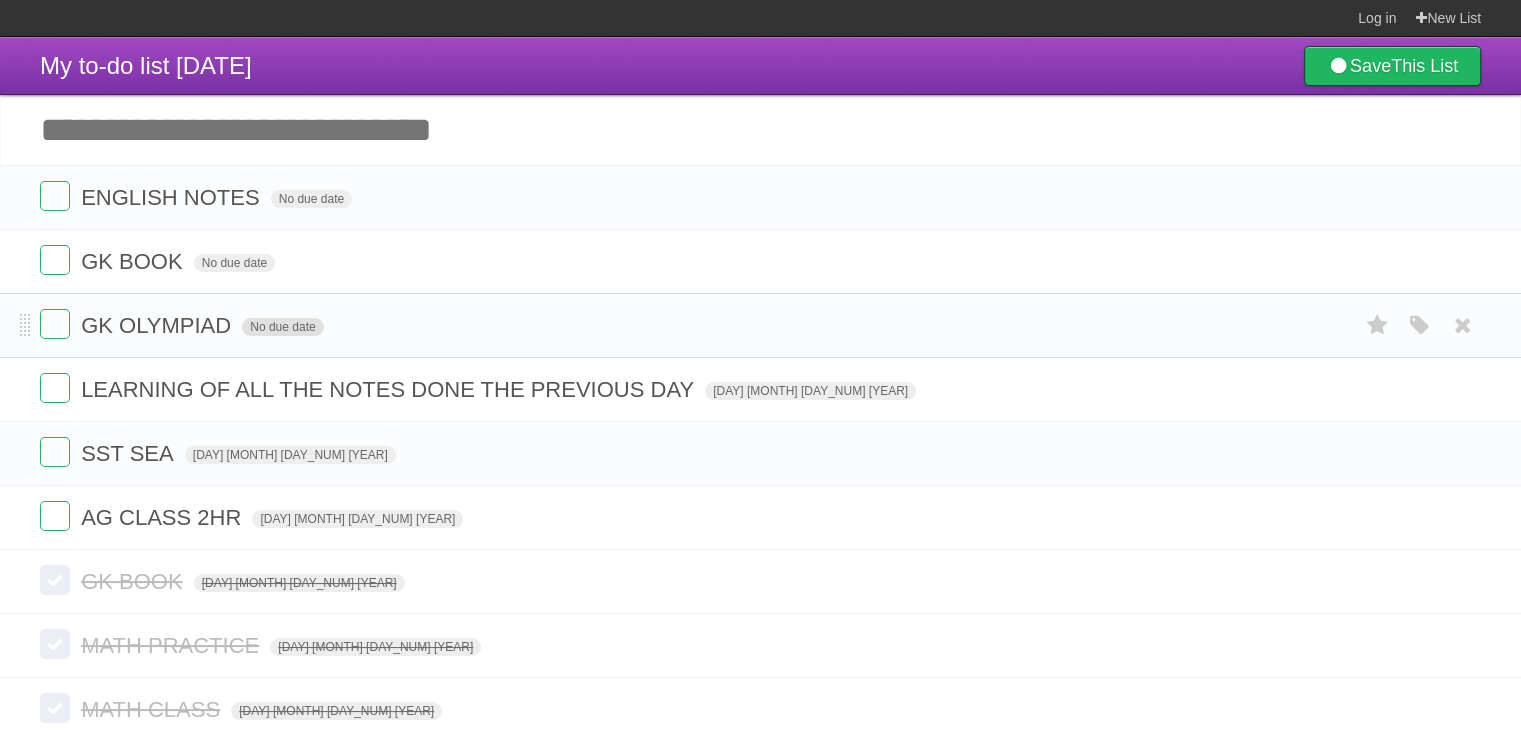 click on "No due date" at bounding box center (282, 327) 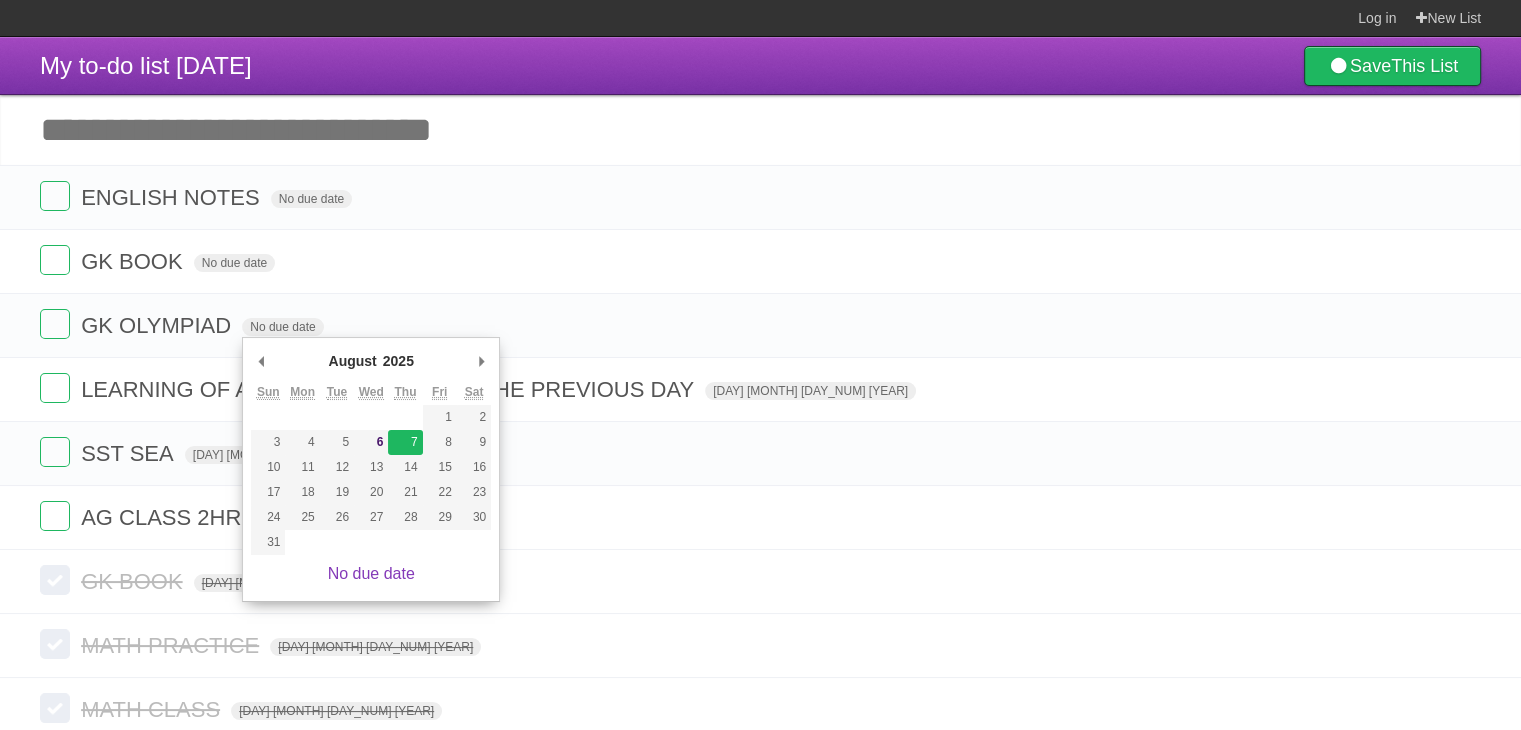 type on "Thu Aug 07 2025" 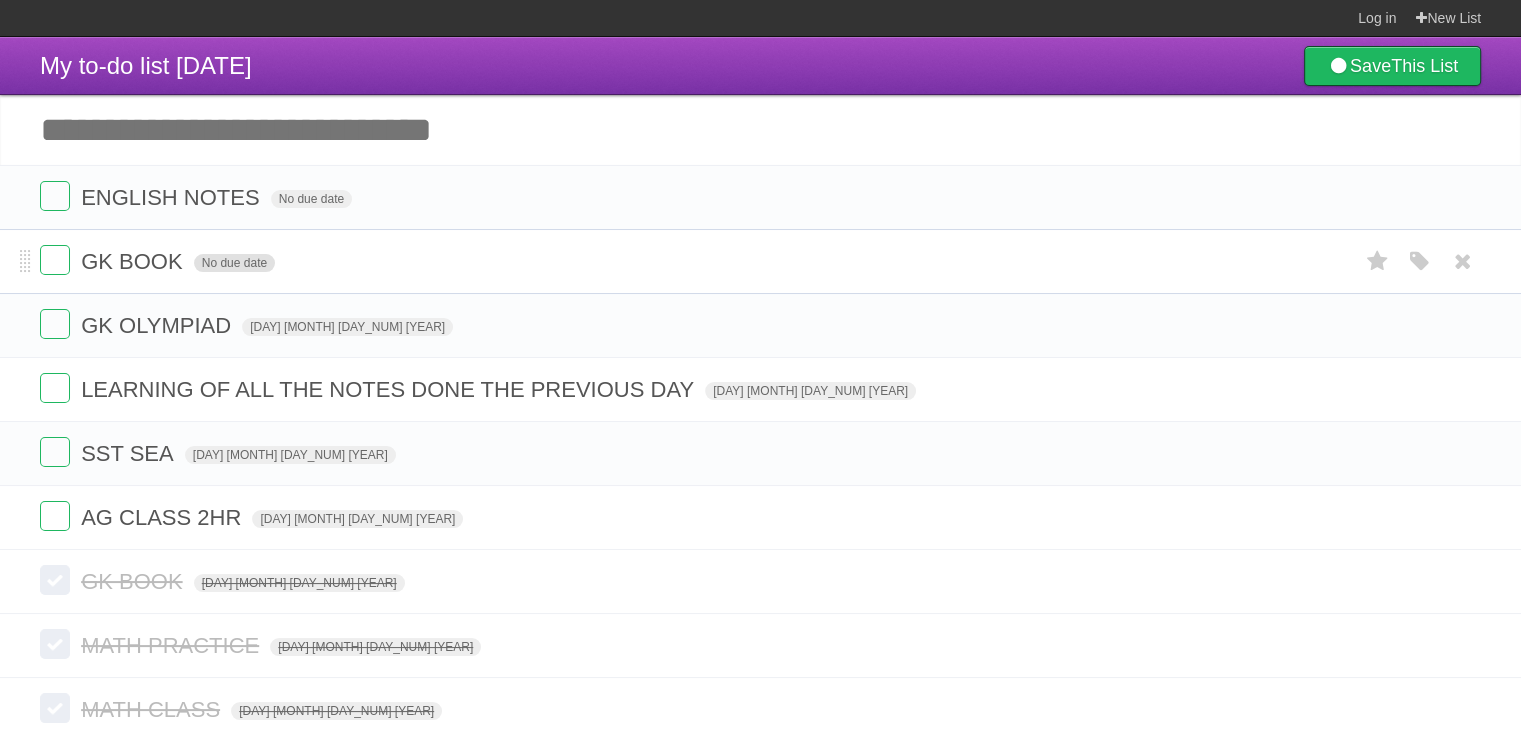click on "No due date" at bounding box center [234, 263] 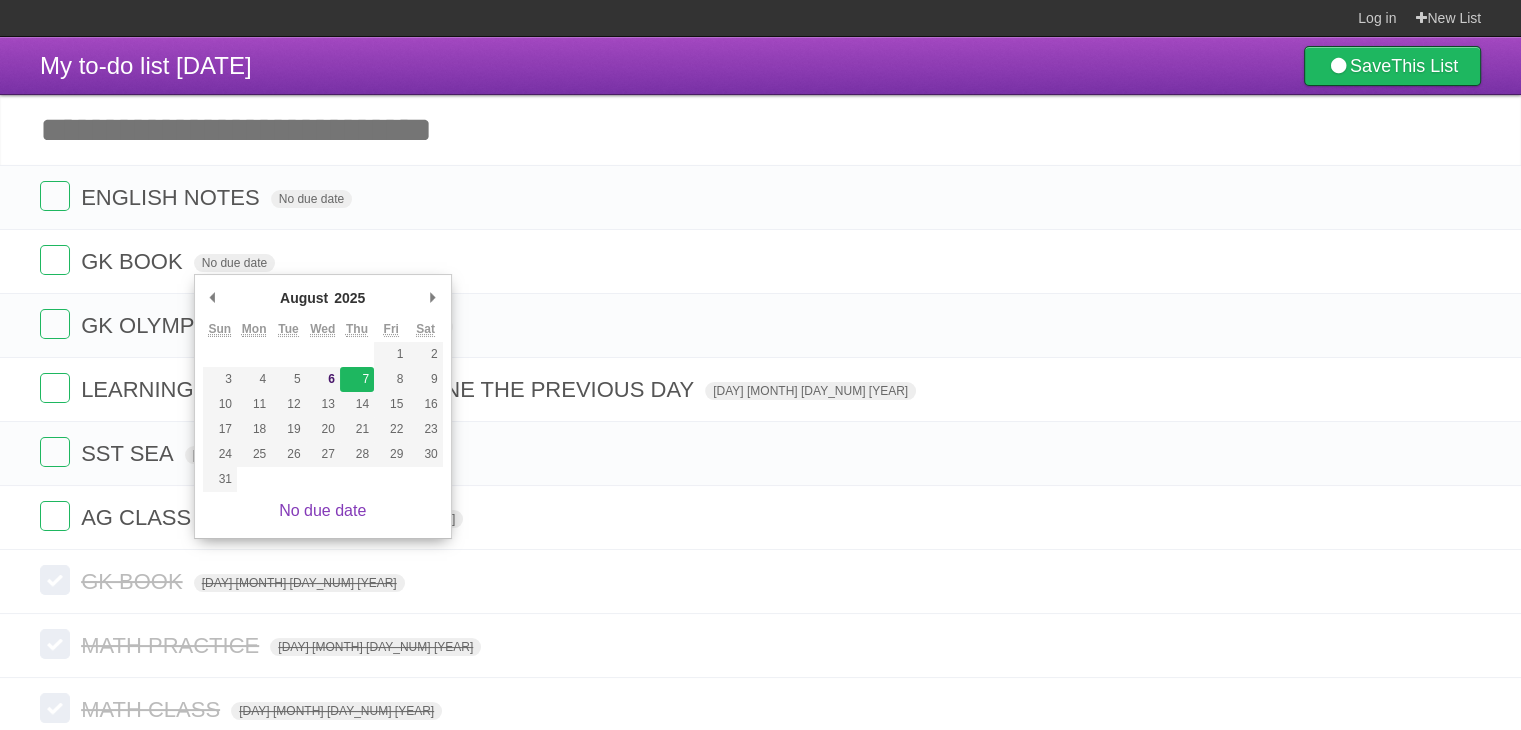type on "Thu Aug 07 2025" 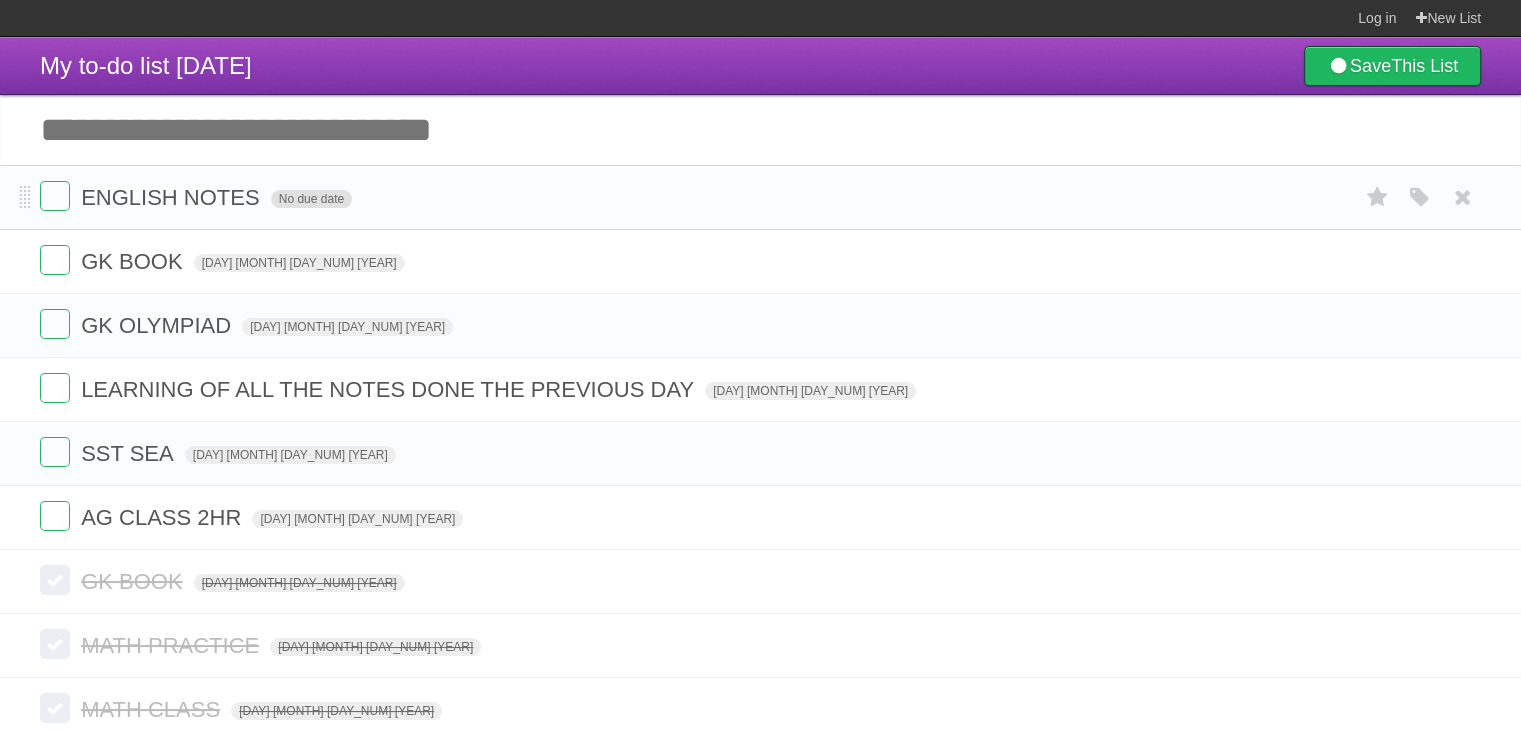 click on "No due date" at bounding box center [311, 199] 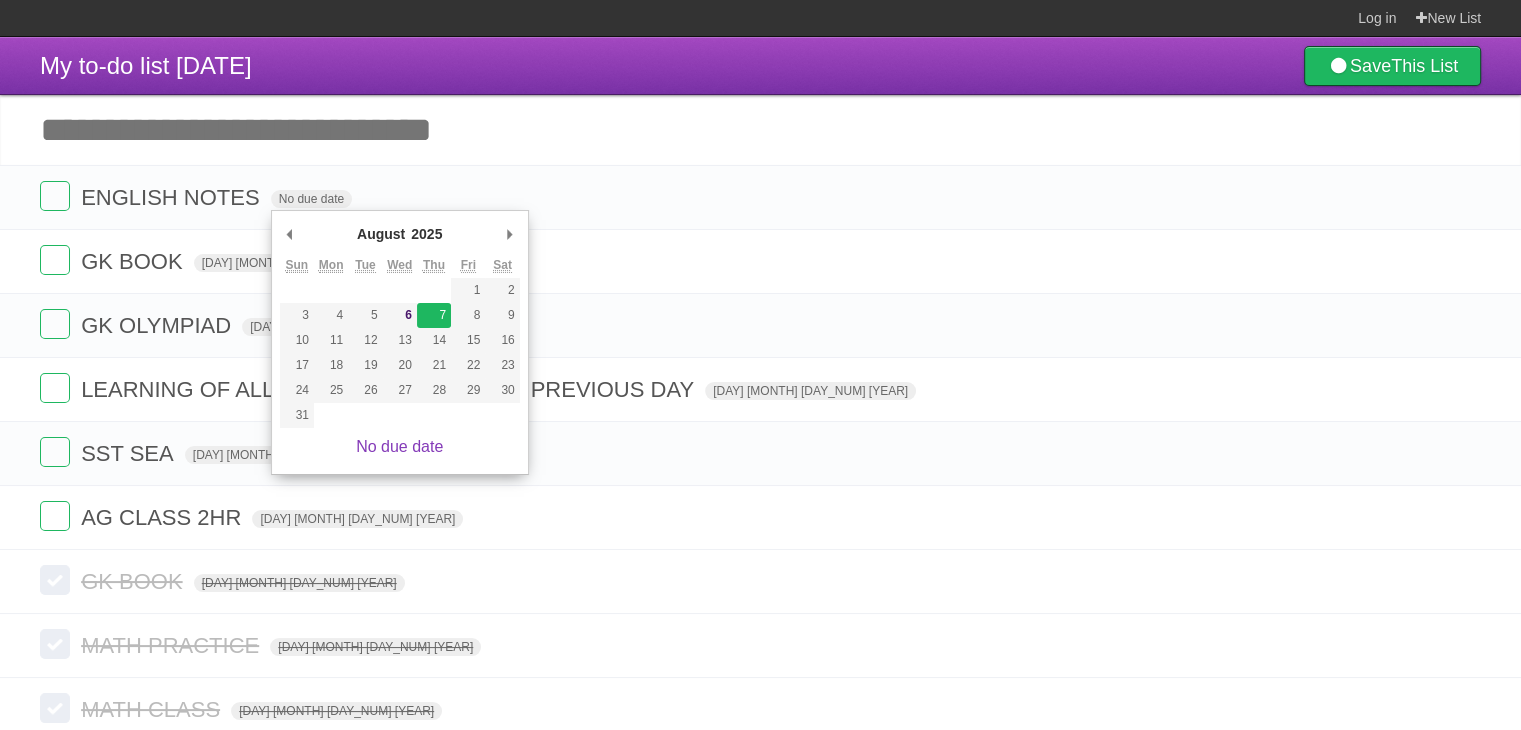 type on "Thu Aug 07 2025" 